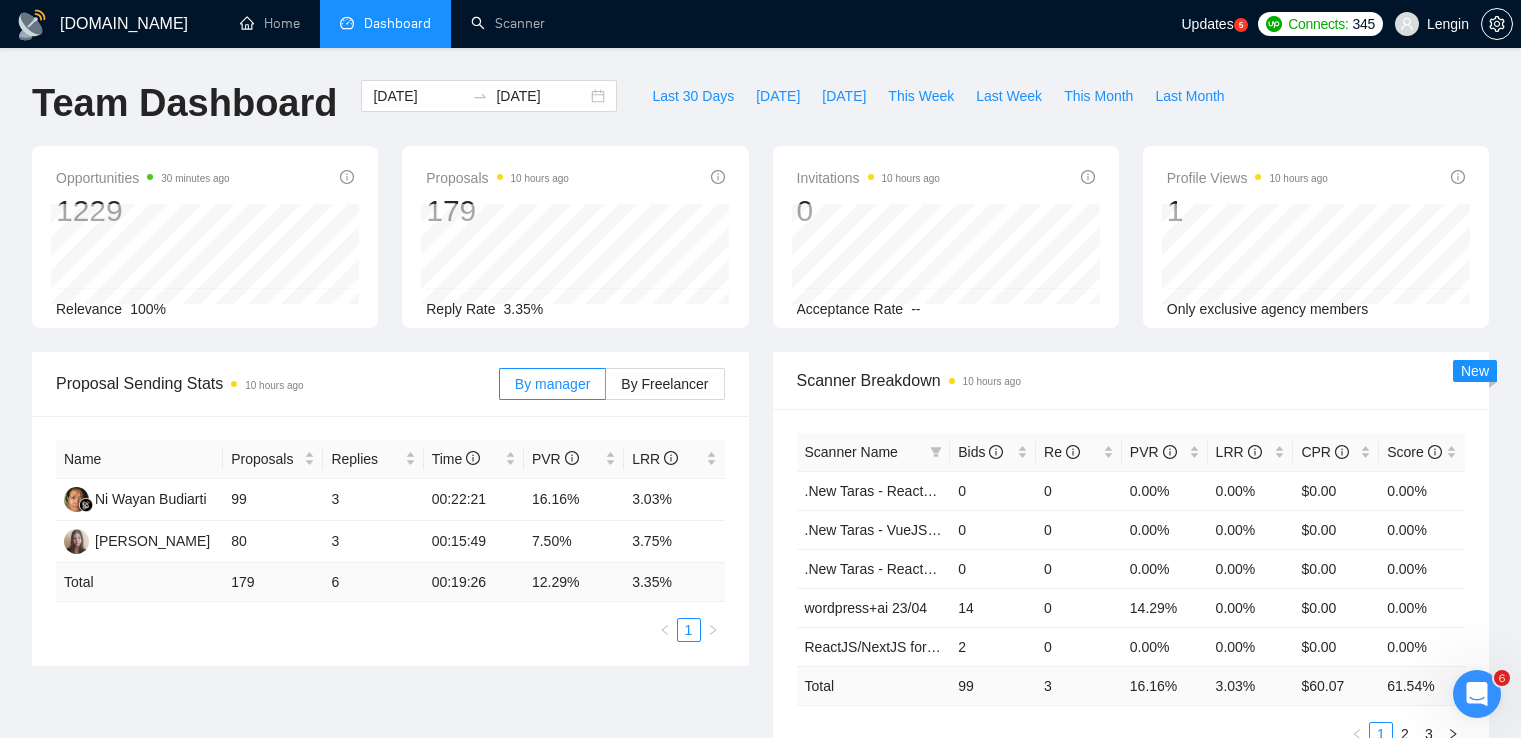 scroll, scrollTop: 198, scrollLeft: 0, axis: vertical 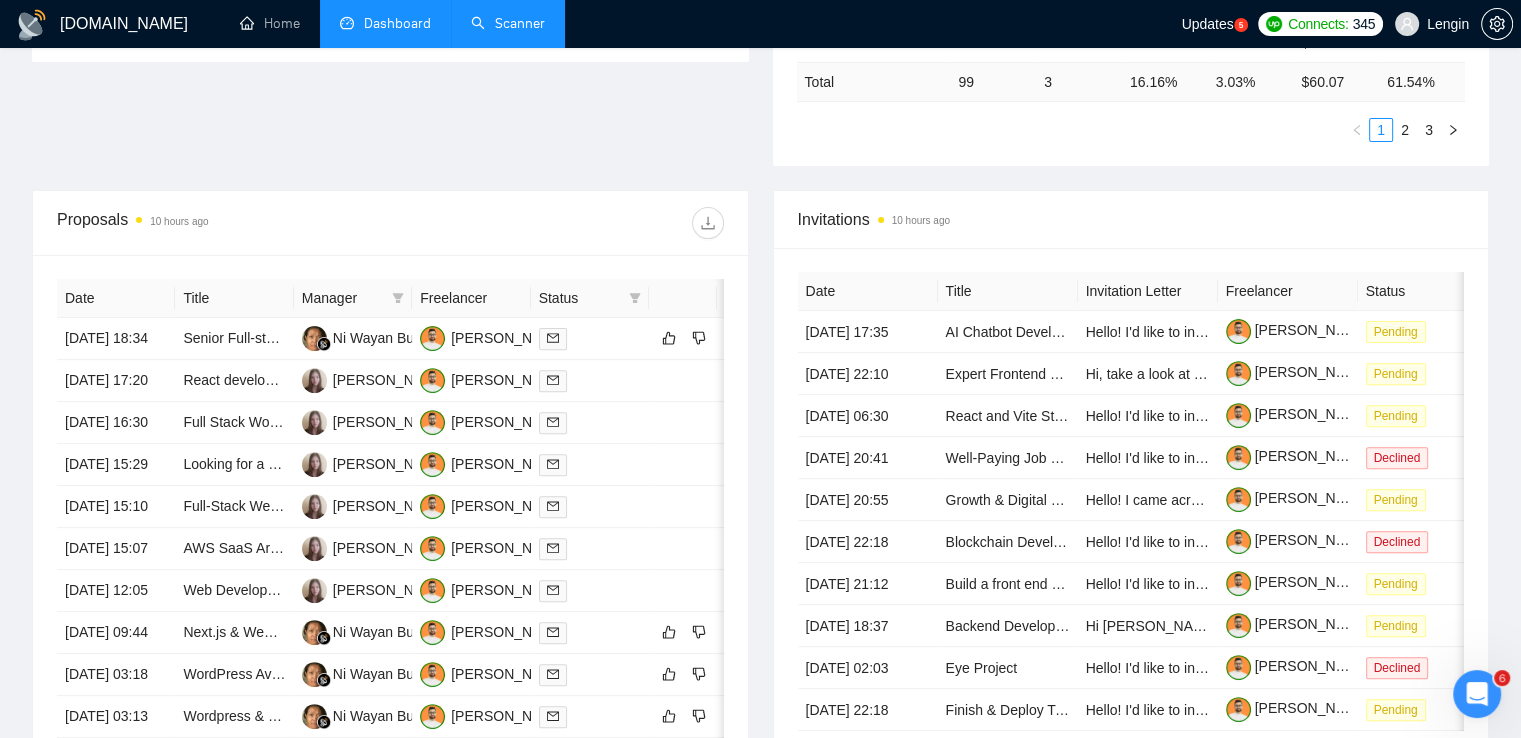 click on "Scanner" at bounding box center [508, 24] 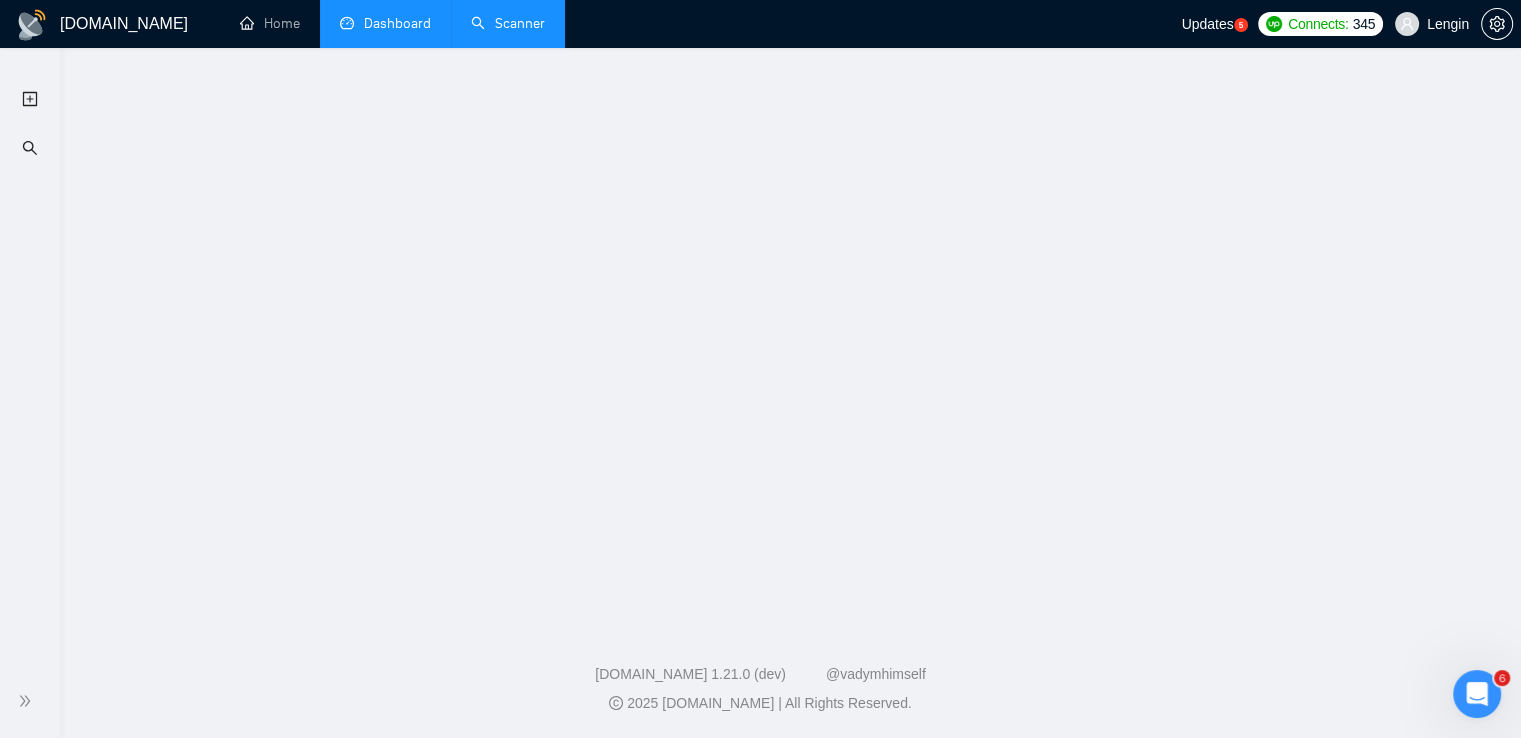 scroll, scrollTop: 0, scrollLeft: 0, axis: both 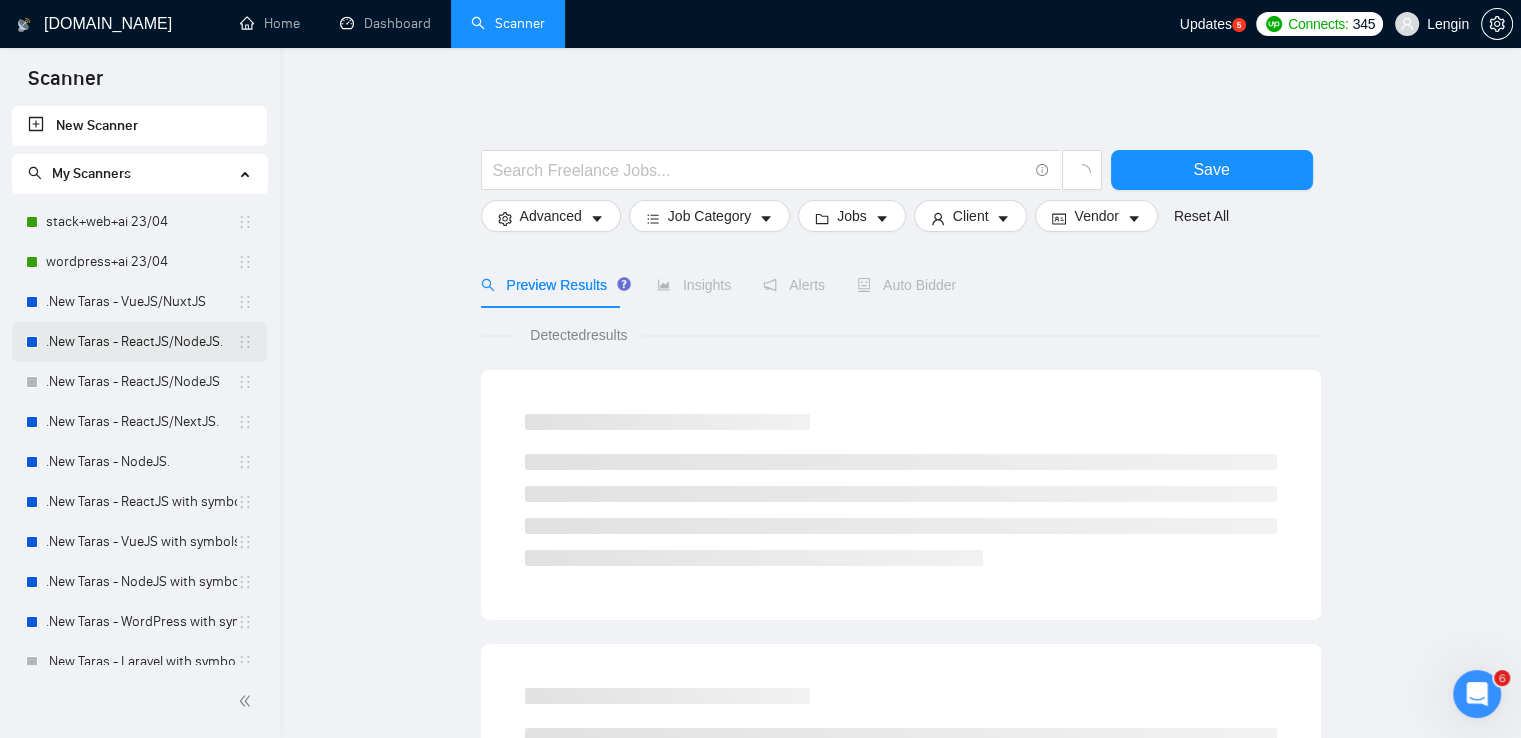 click on ".New Taras - ReactJS/NodeJS." at bounding box center [141, 342] 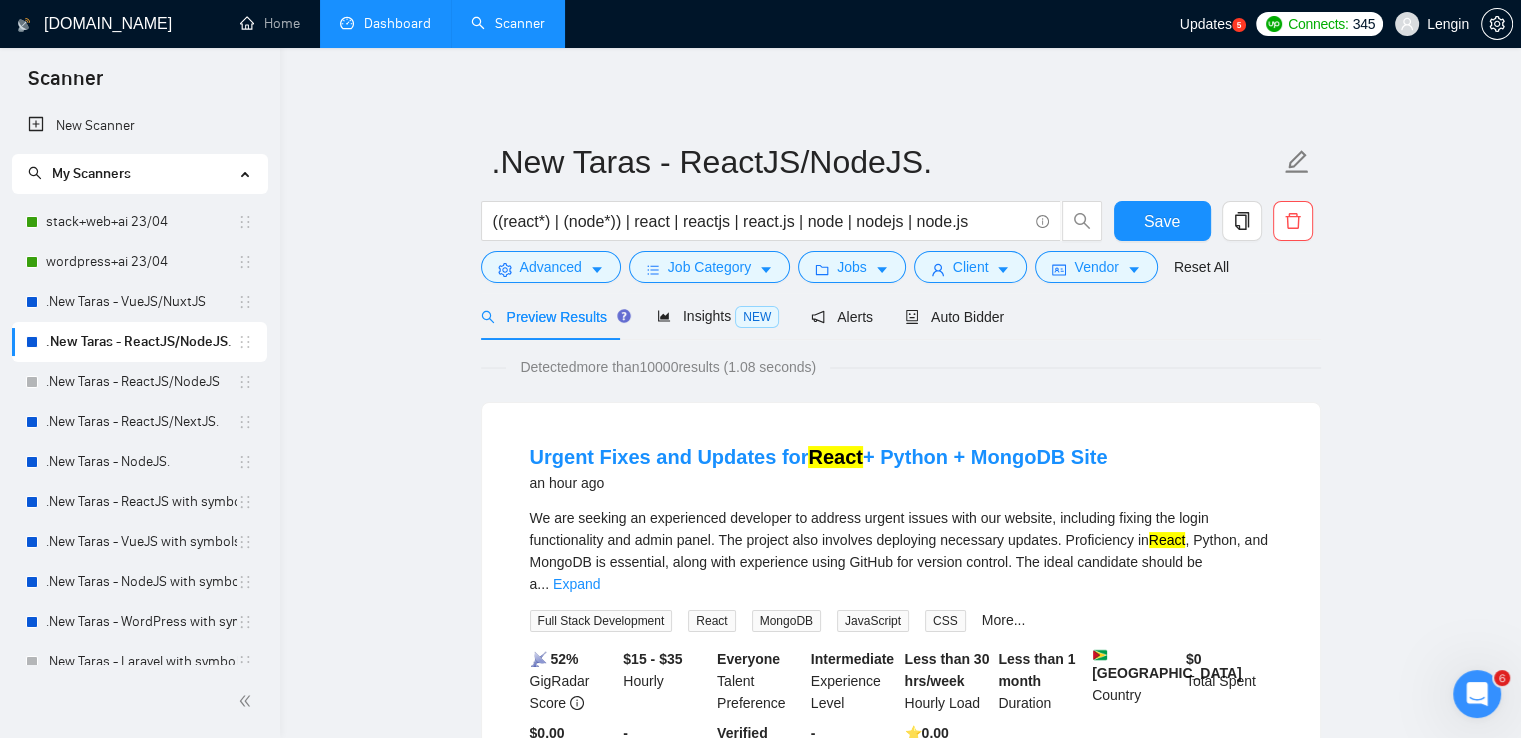 click on "Dashboard" at bounding box center (385, 23) 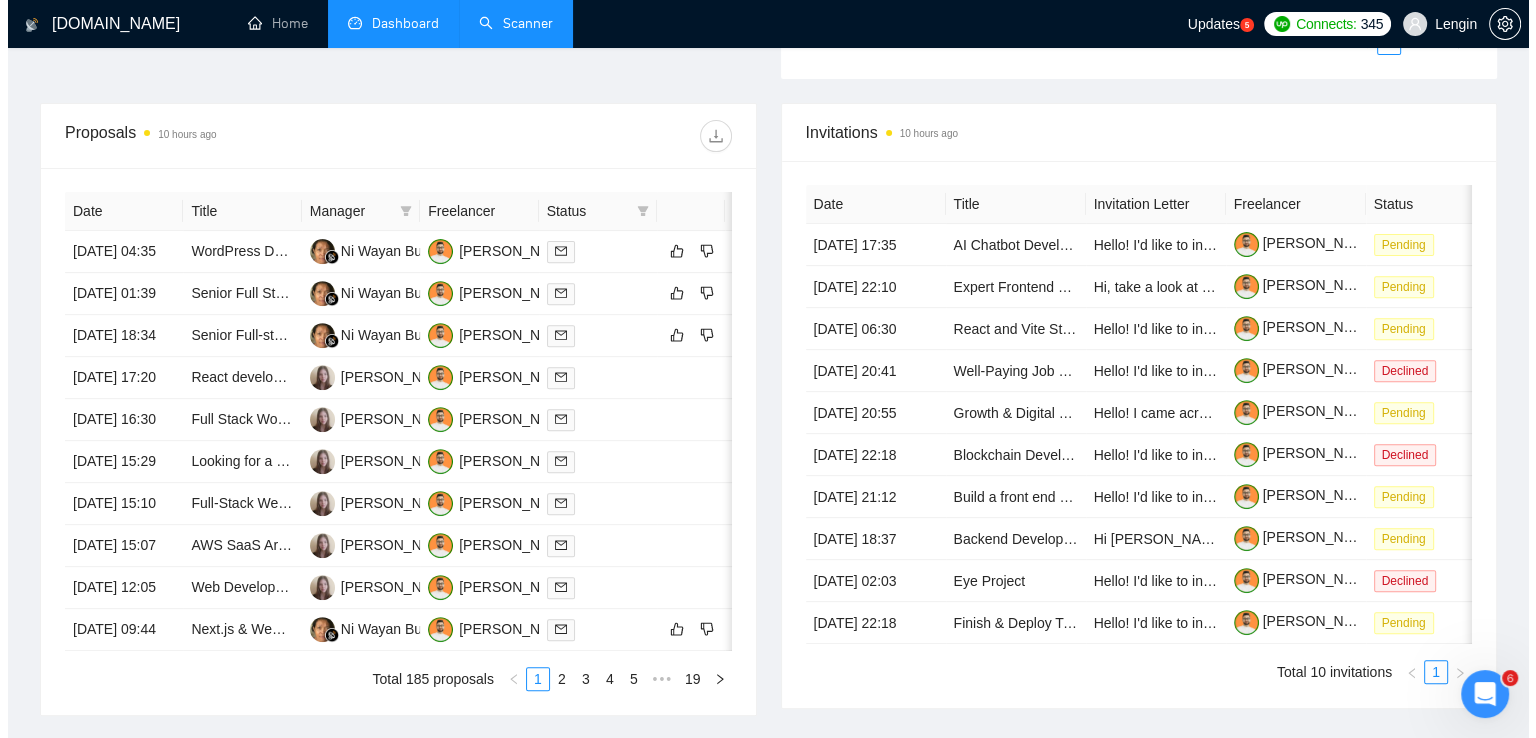 scroll, scrollTop: 692, scrollLeft: 0, axis: vertical 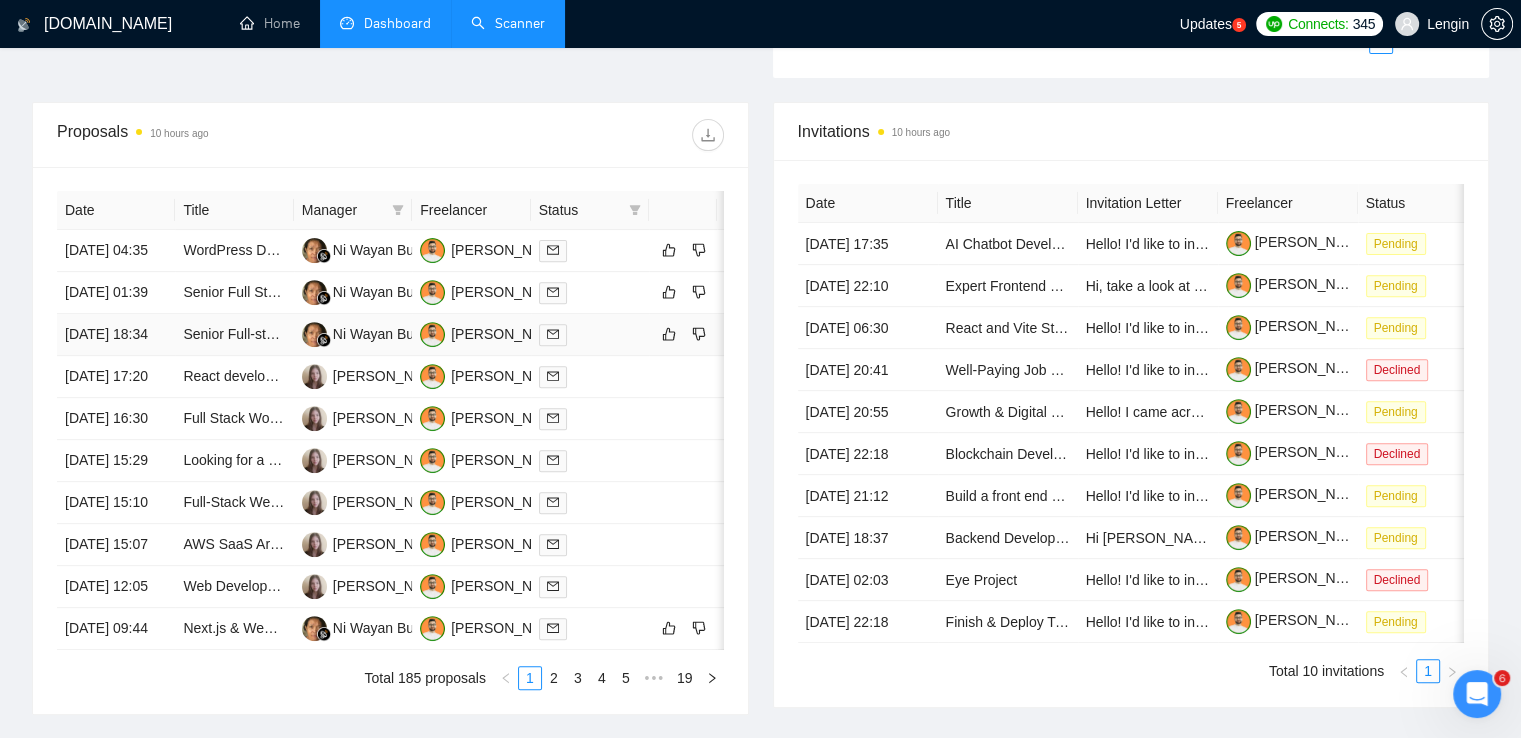 click on "Senior Full-stack Developer utilizing AI Tools (Cursor) / AI Engineer" at bounding box center (234, 335) 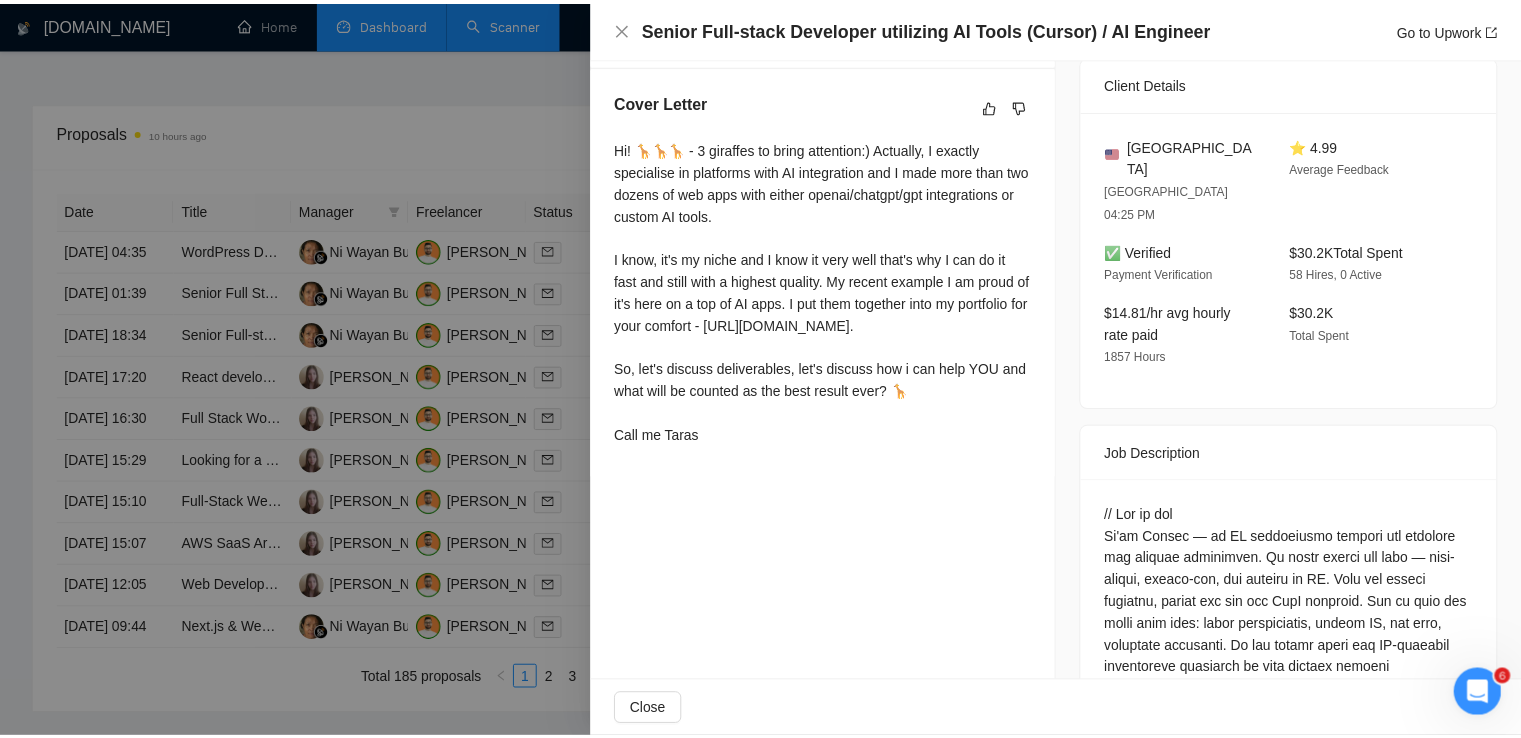 scroll, scrollTop: 499, scrollLeft: 0, axis: vertical 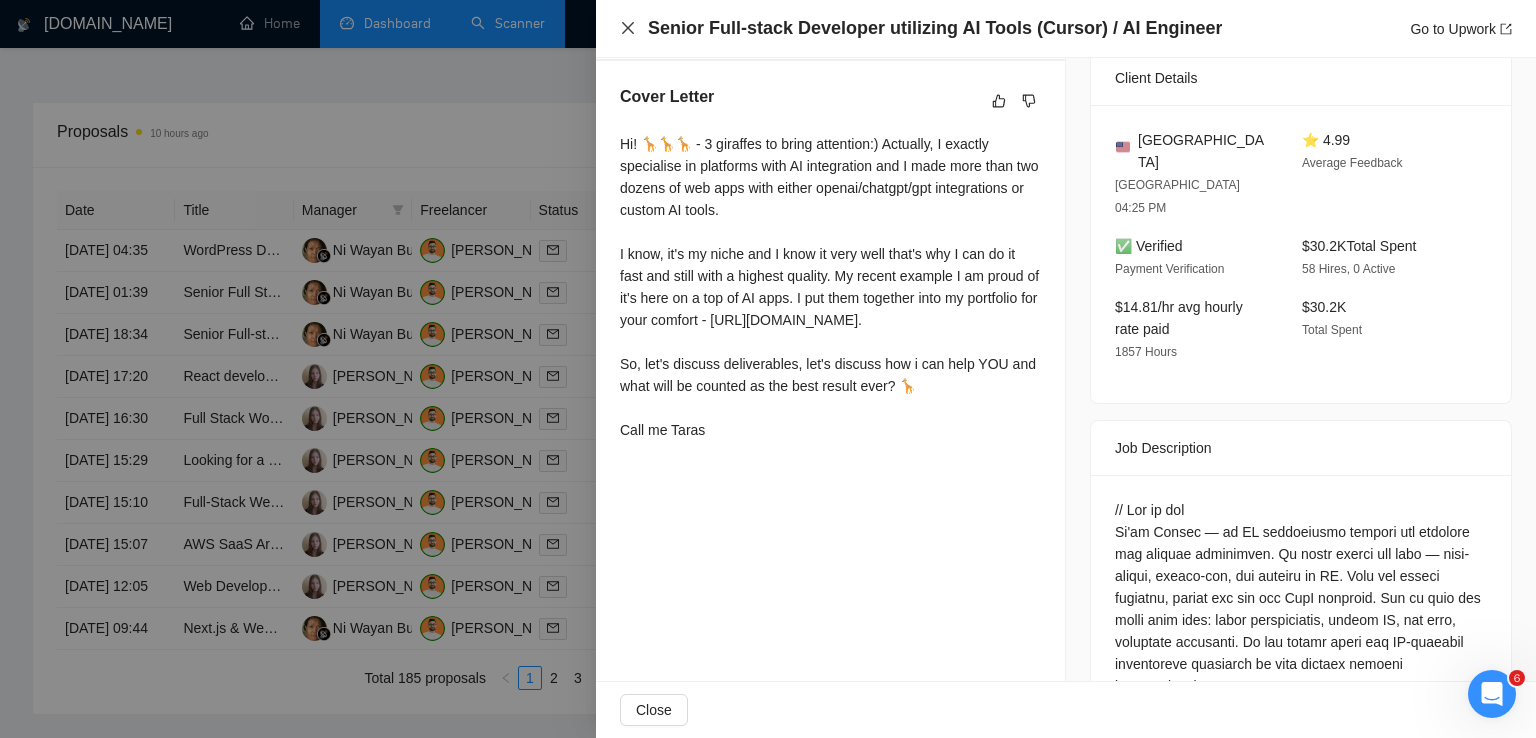 click 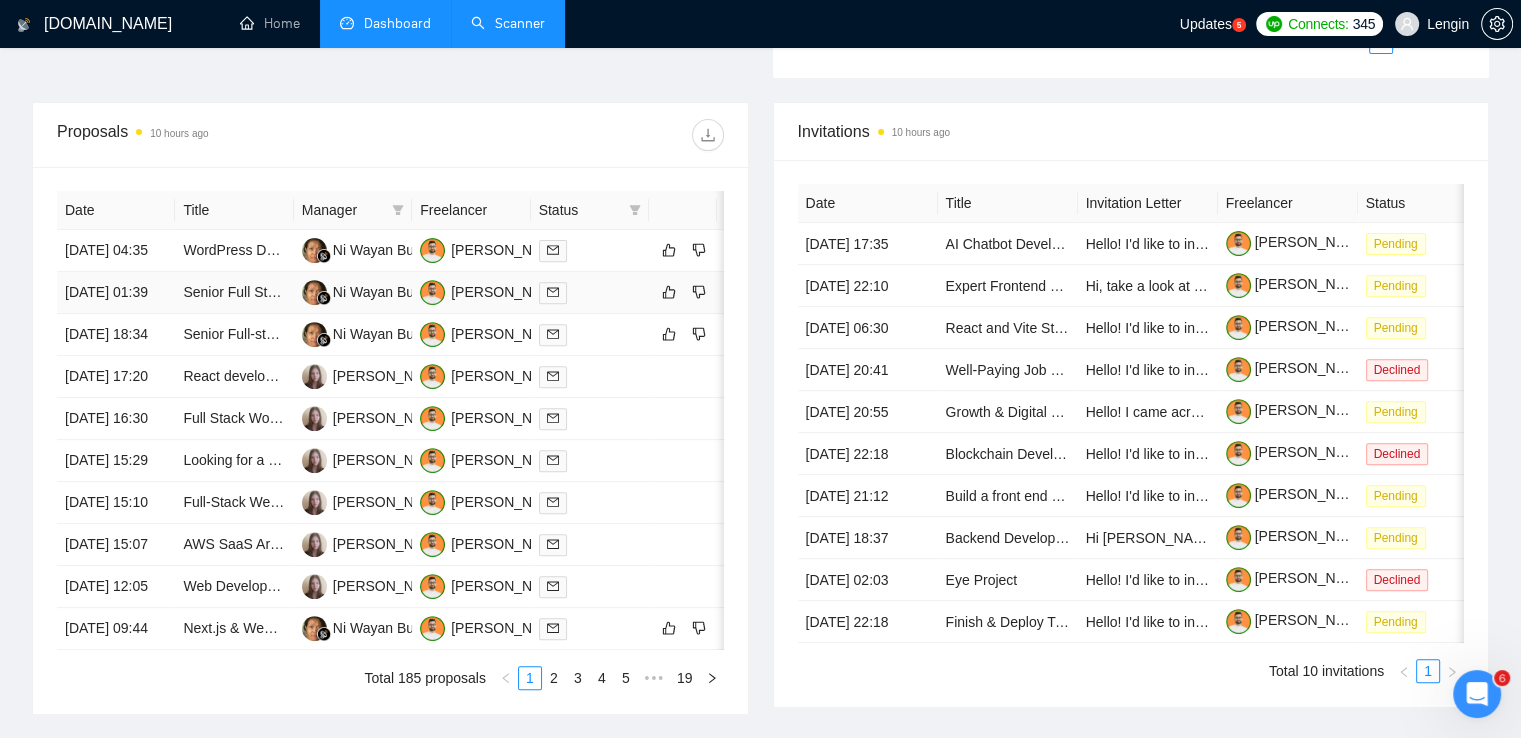click on "Senior Full Stack Engineer (React + Supabase, Node.js) Needed" at bounding box center (234, 293) 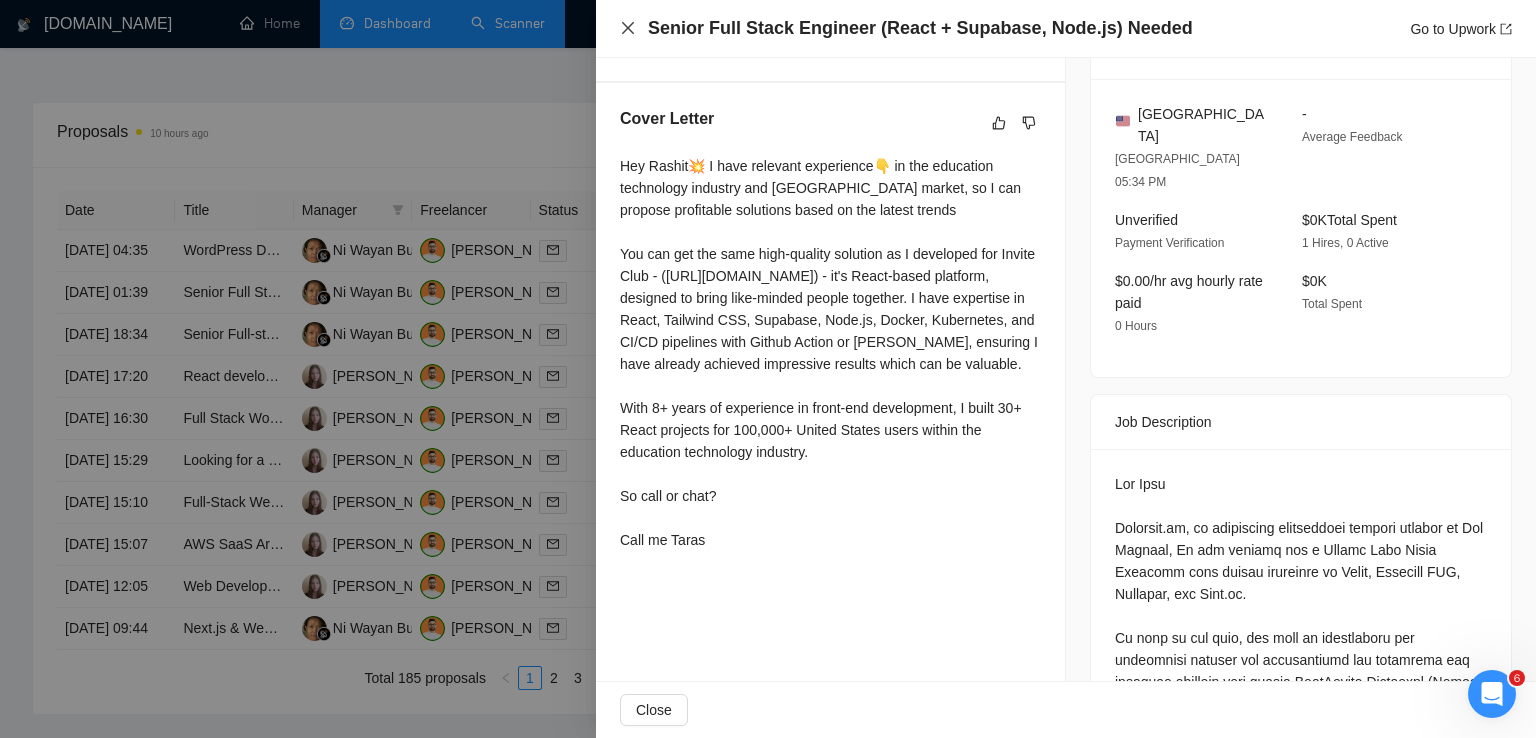 click 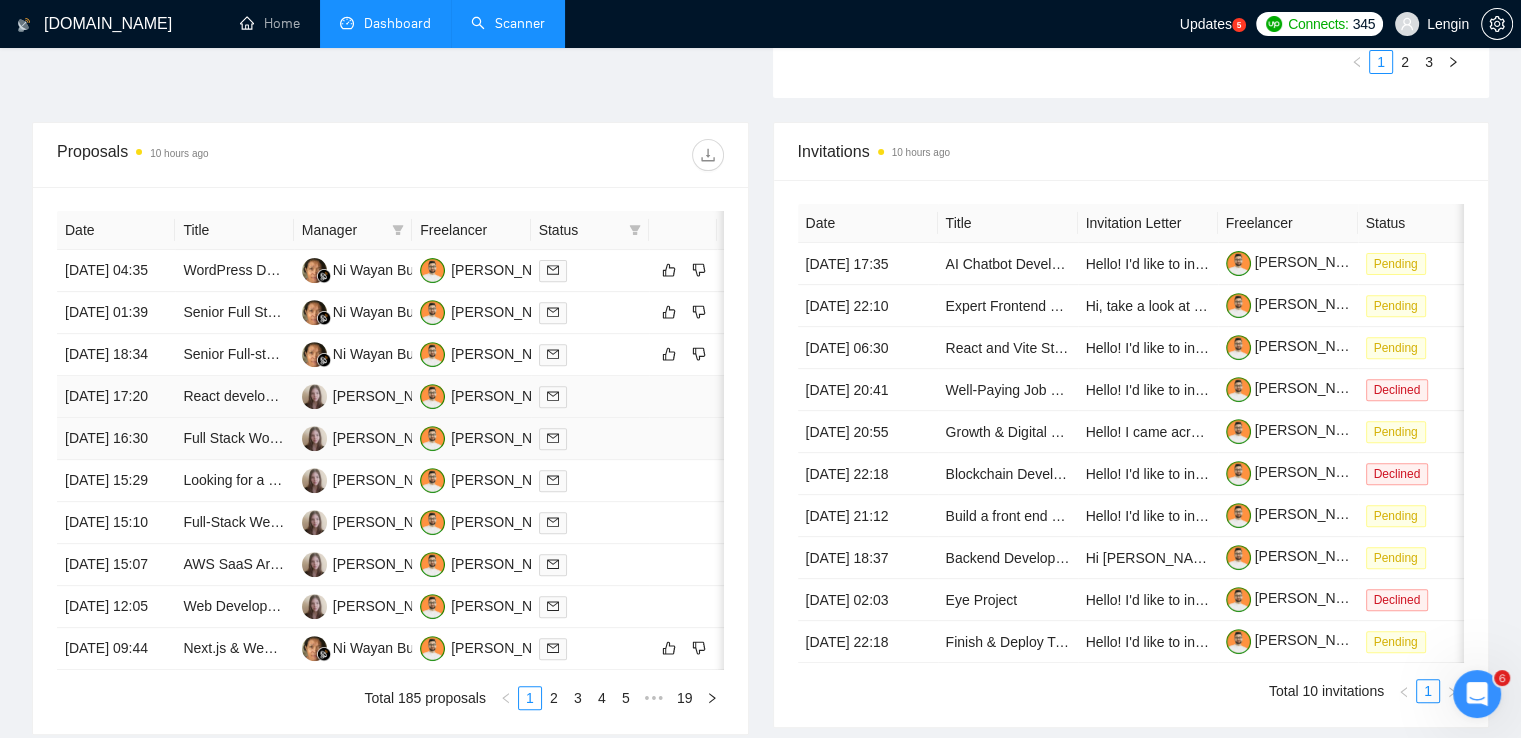 scroll, scrollTop: 670, scrollLeft: 0, axis: vertical 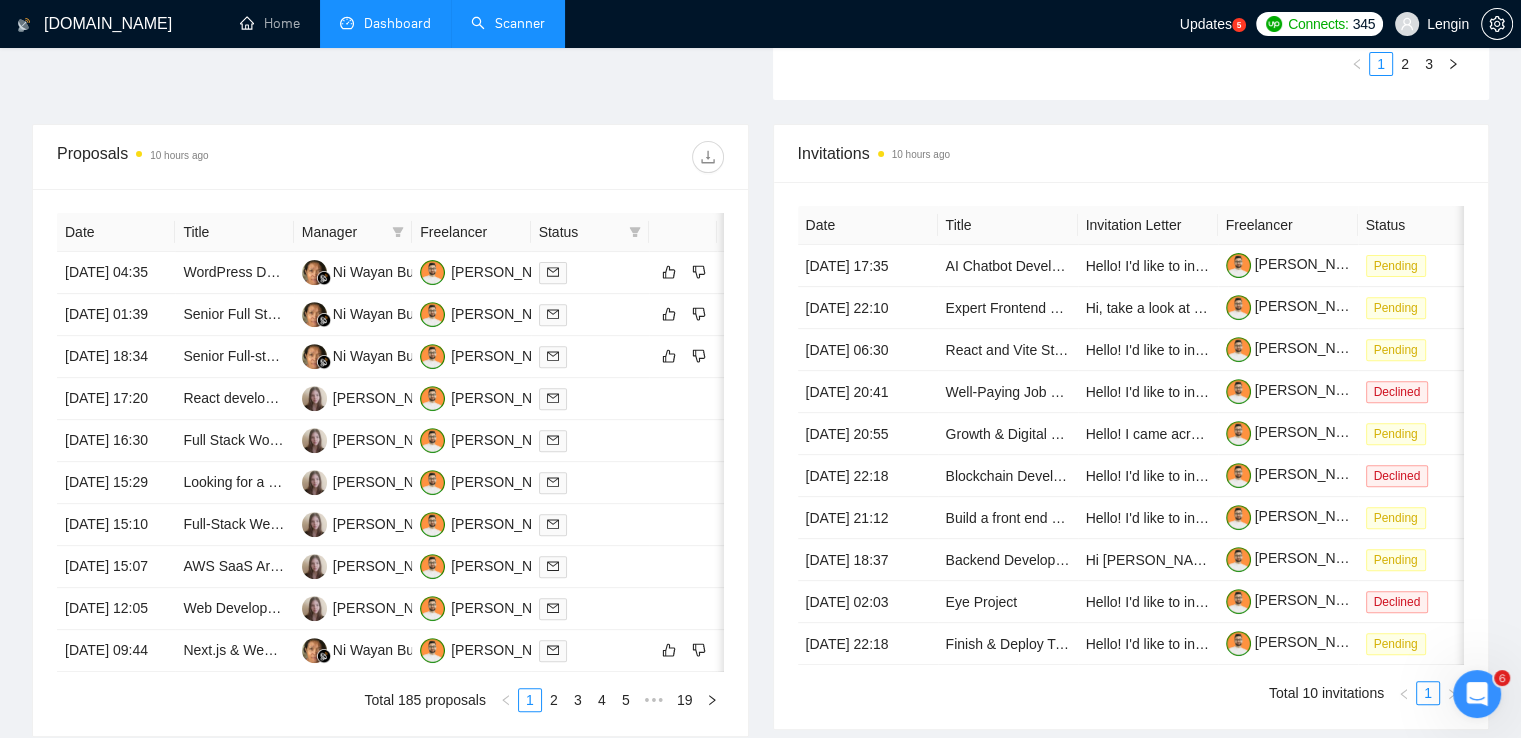 click on "Scanner" at bounding box center (508, 23) 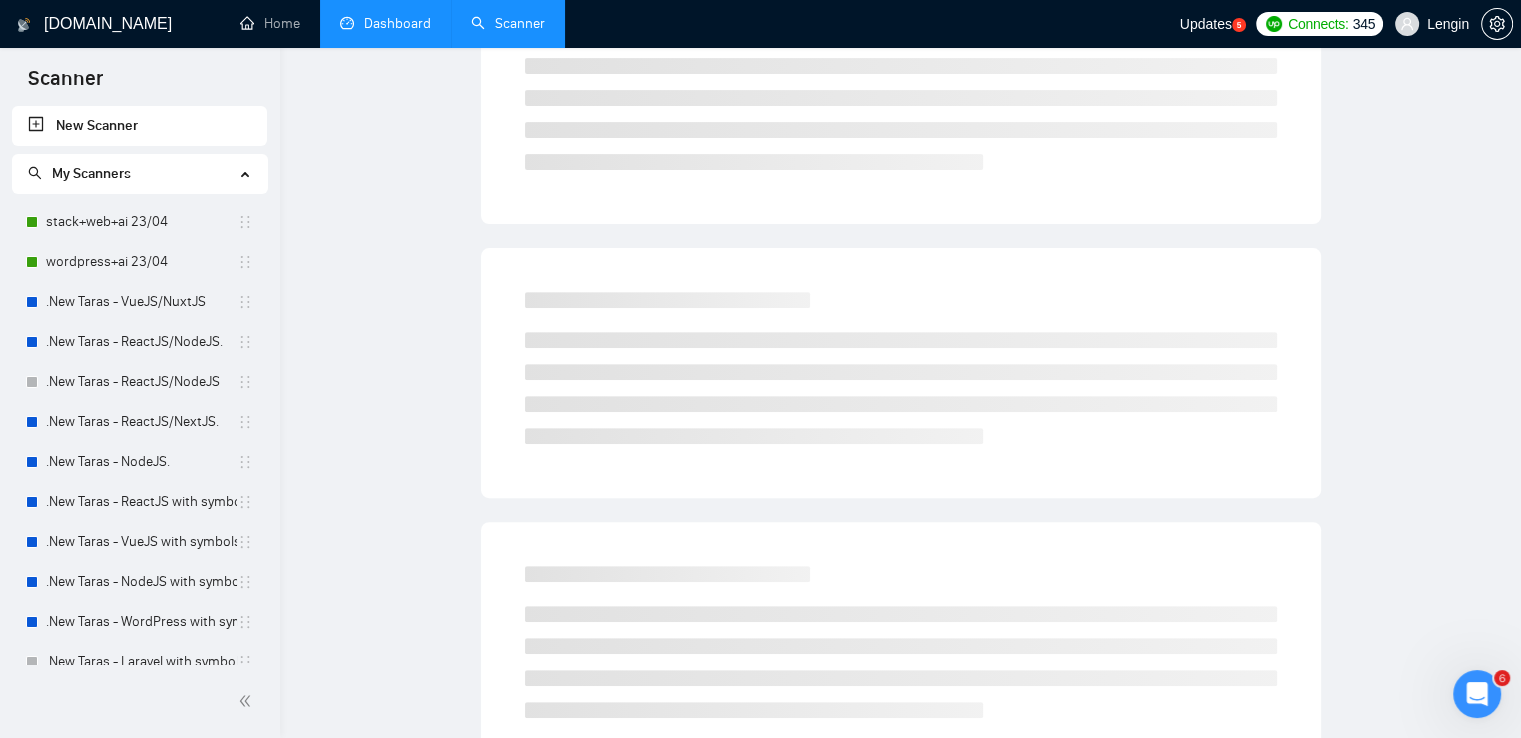 scroll, scrollTop: 0, scrollLeft: 0, axis: both 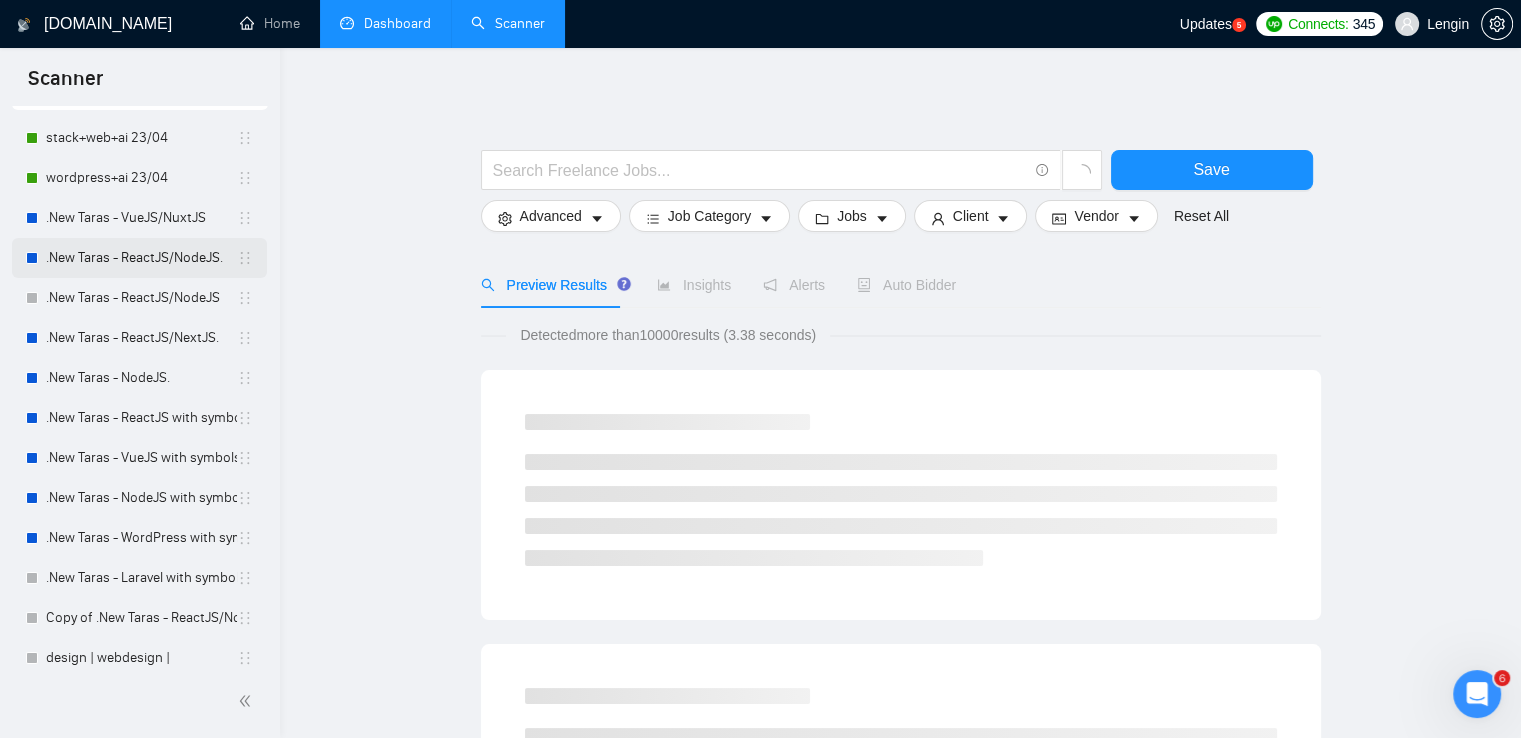 click on ".New Taras - ReactJS/NodeJS." at bounding box center (141, 258) 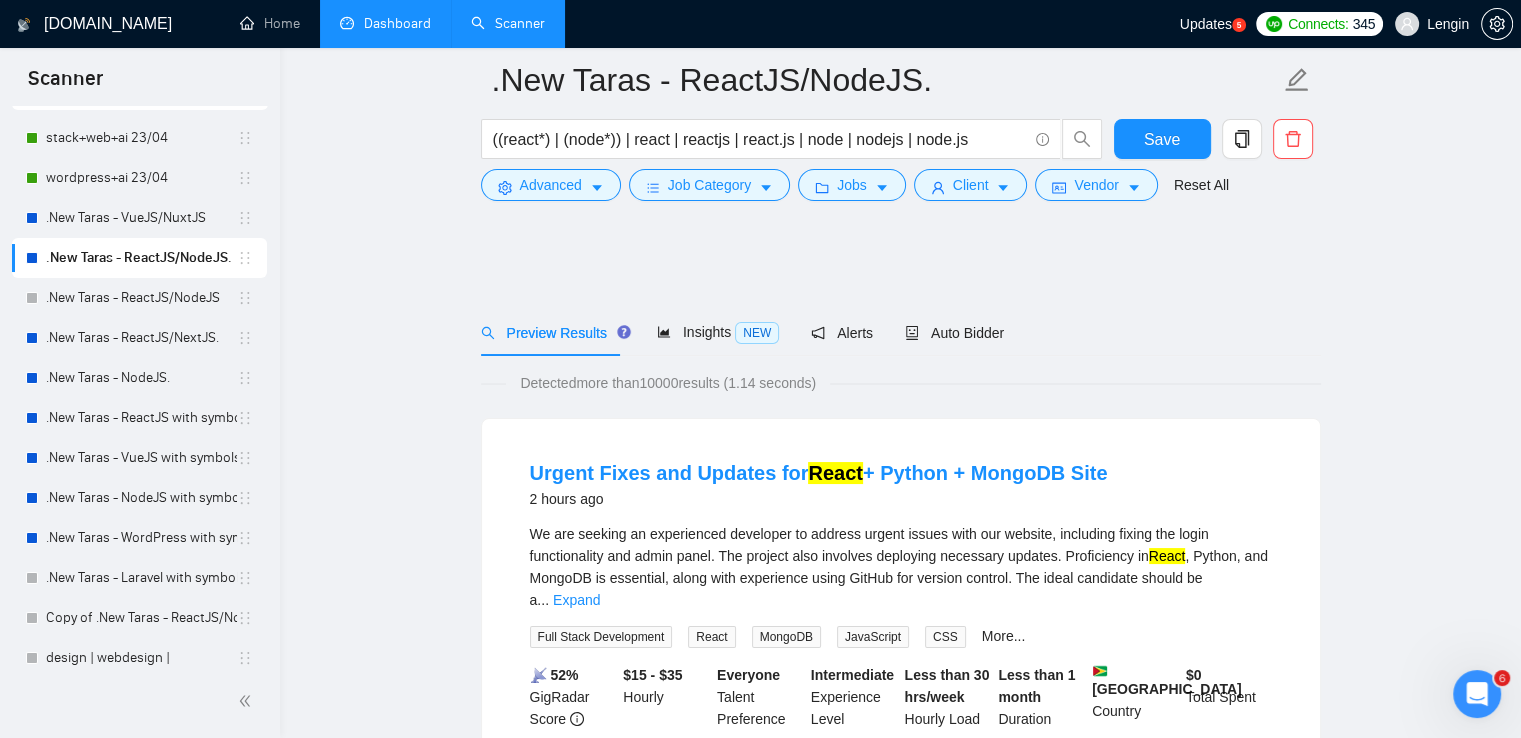 scroll, scrollTop: 292, scrollLeft: 0, axis: vertical 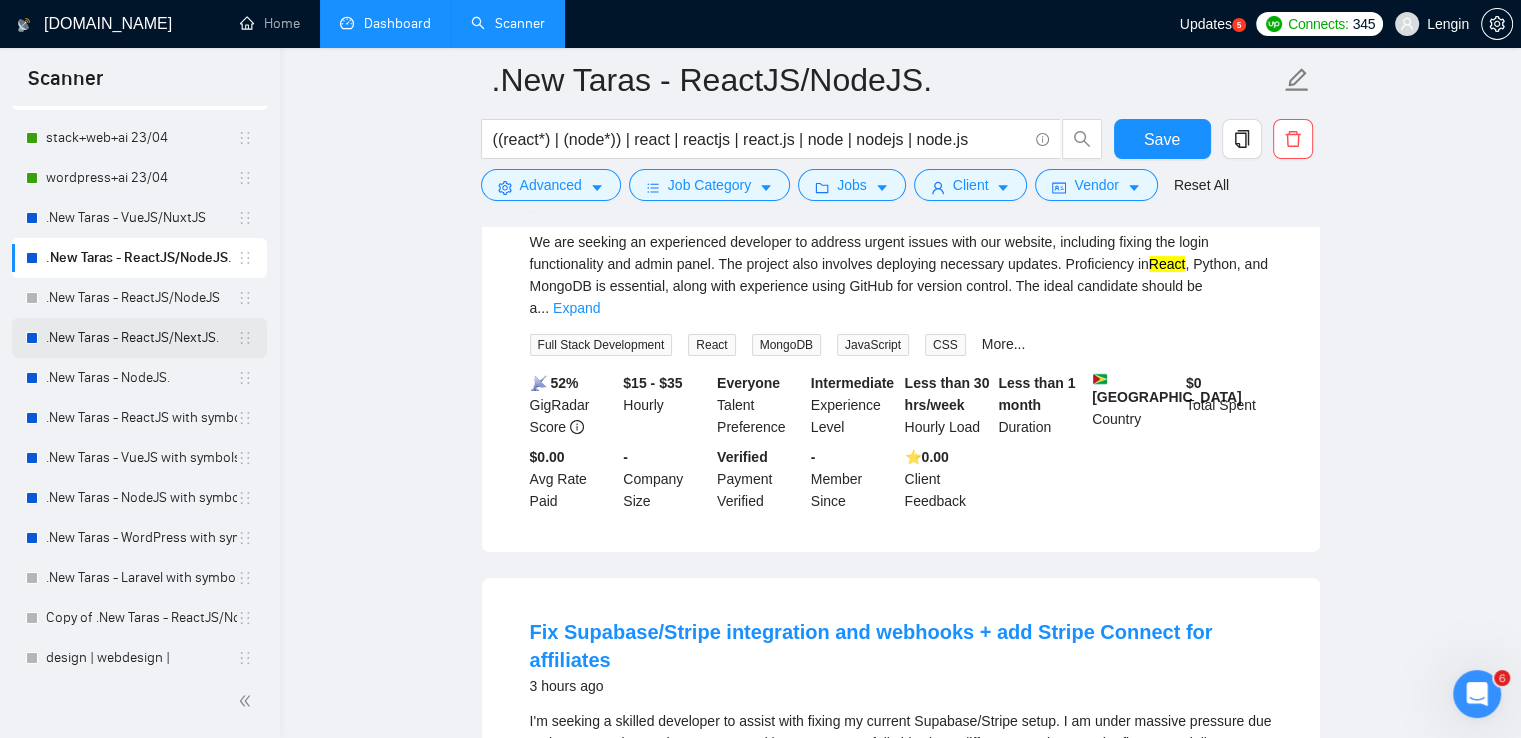 click on ".New Taras - ReactJS/NextJS." at bounding box center (141, 338) 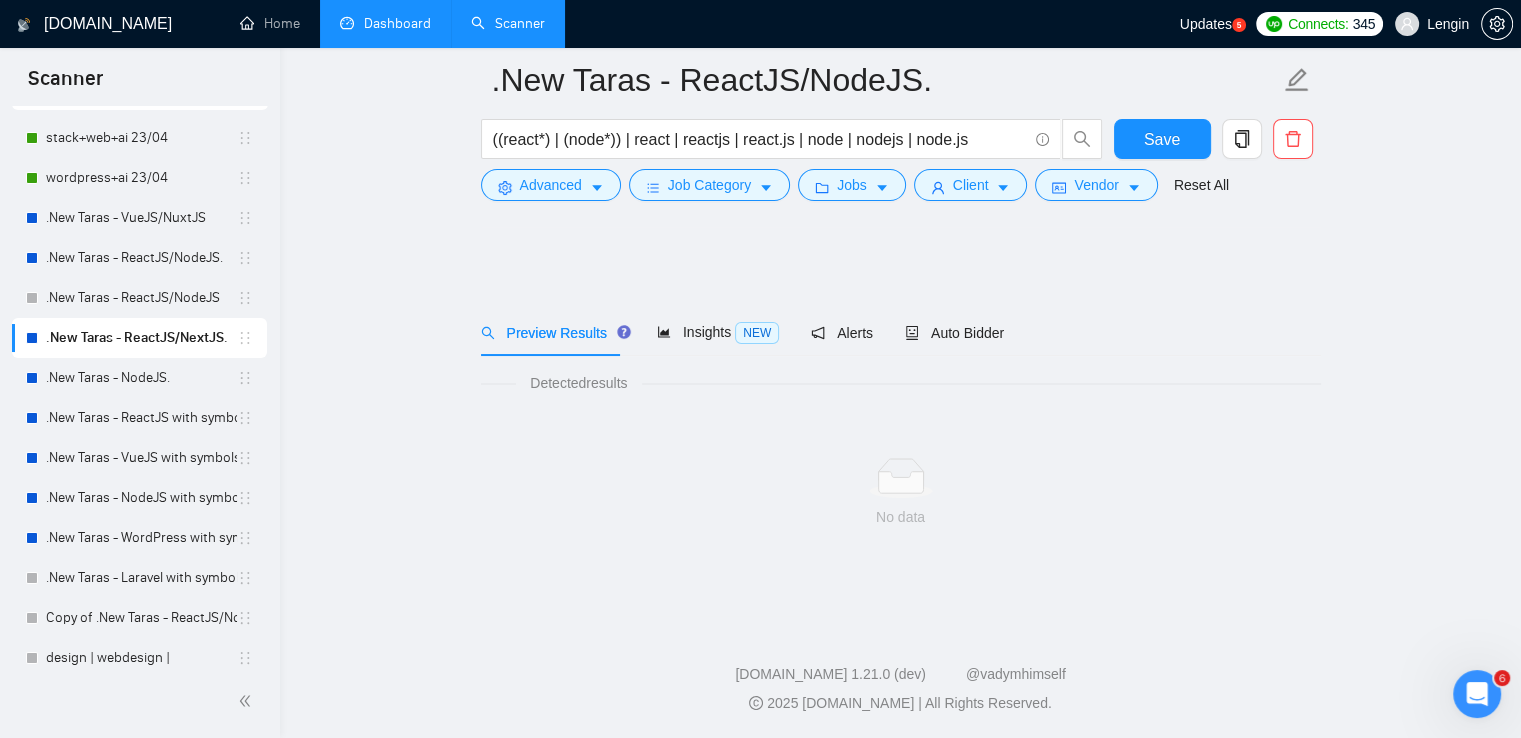 scroll, scrollTop: 0, scrollLeft: 0, axis: both 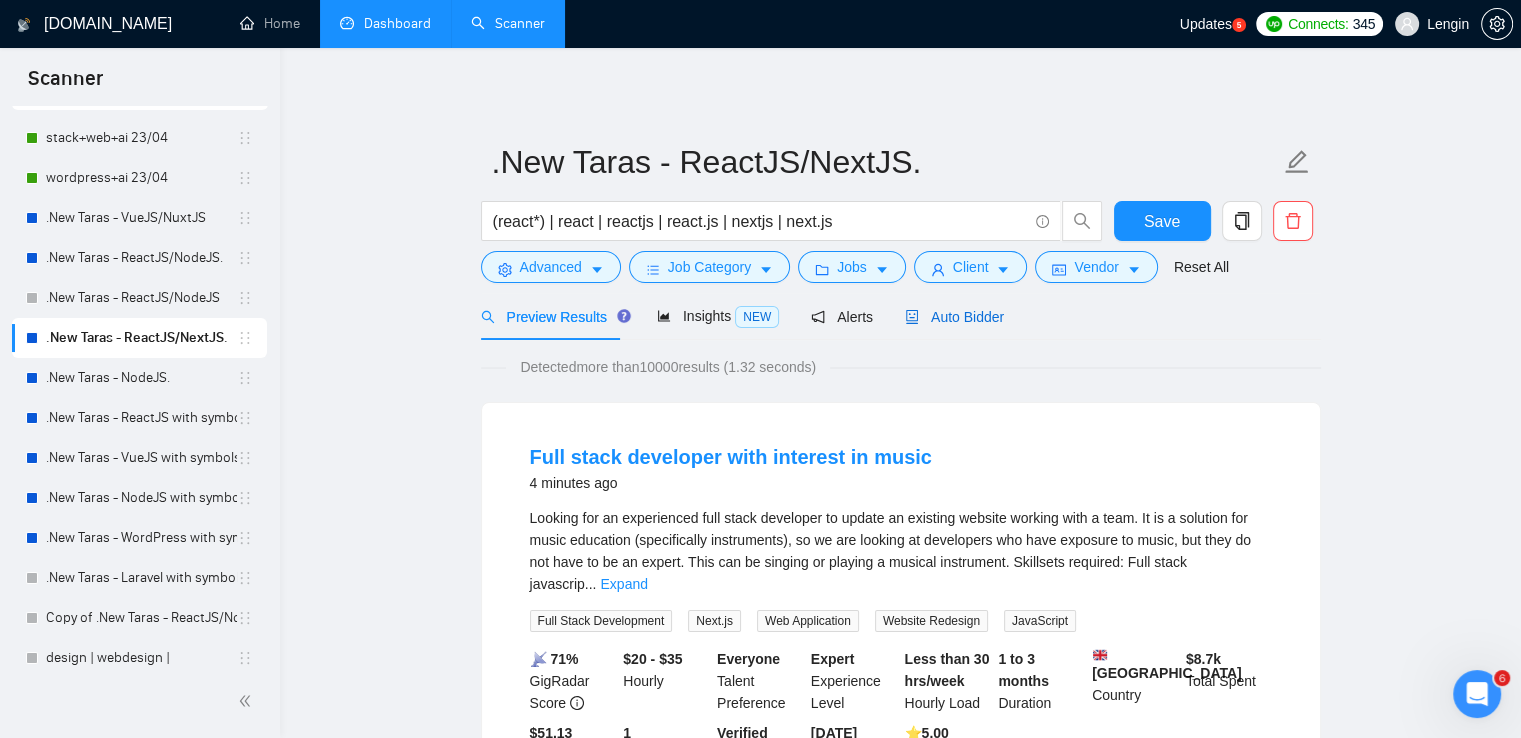 click on "Auto Bidder" at bounding box center (954, 317) 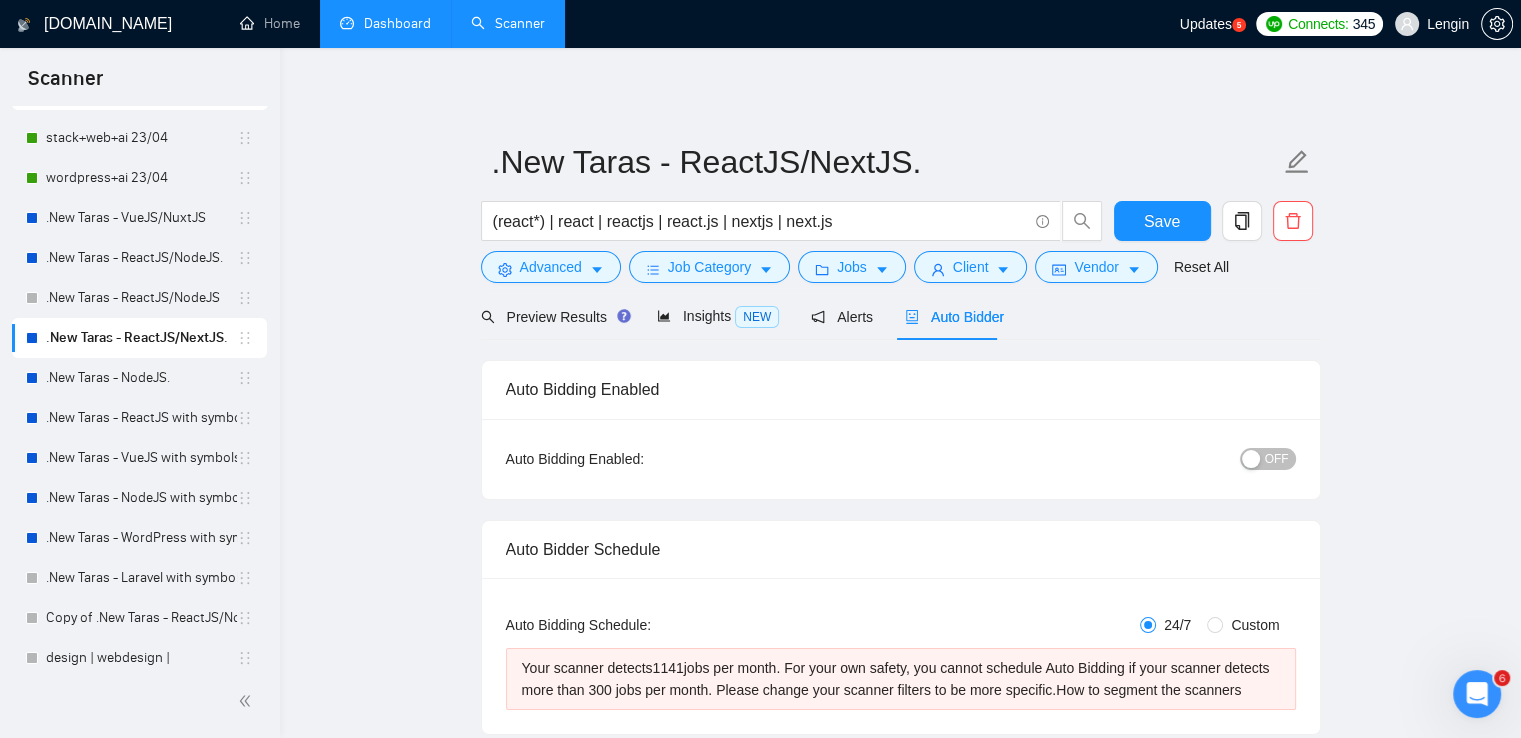 type 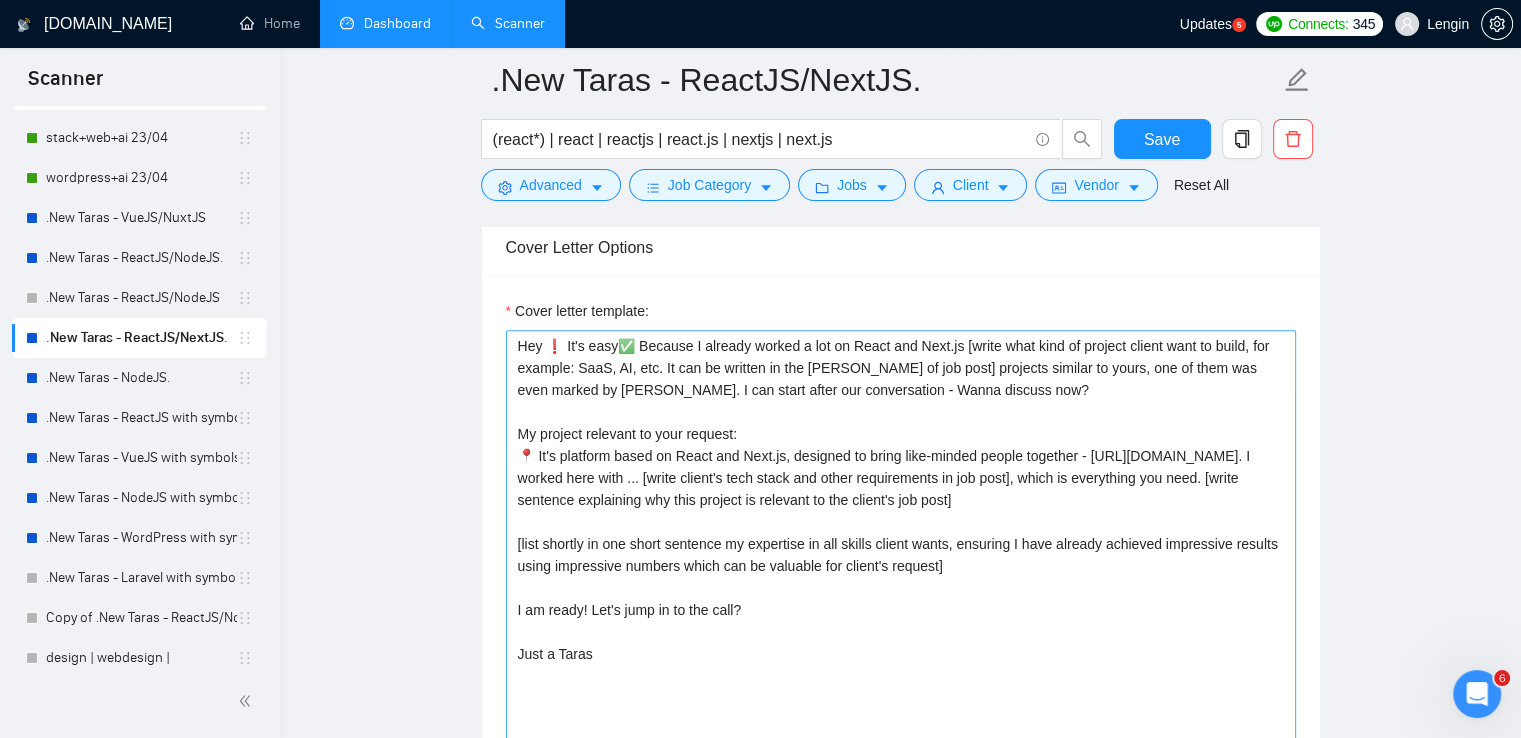 scroll, scrollTop: 1691, scrollLeft: 0, axis: vertical 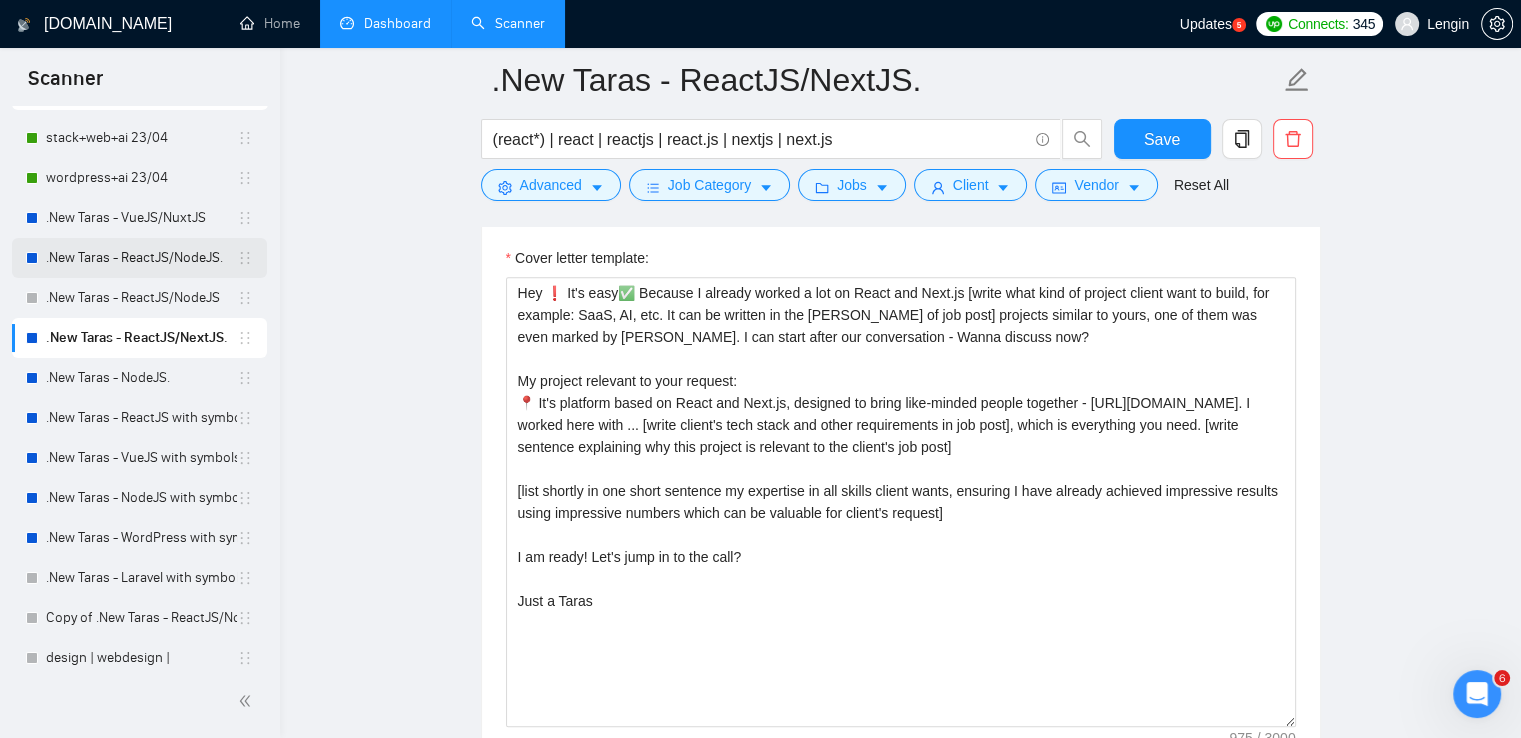 click on ".New Taras - ReactJS/NodeJS." at bounding box center (141, 258) 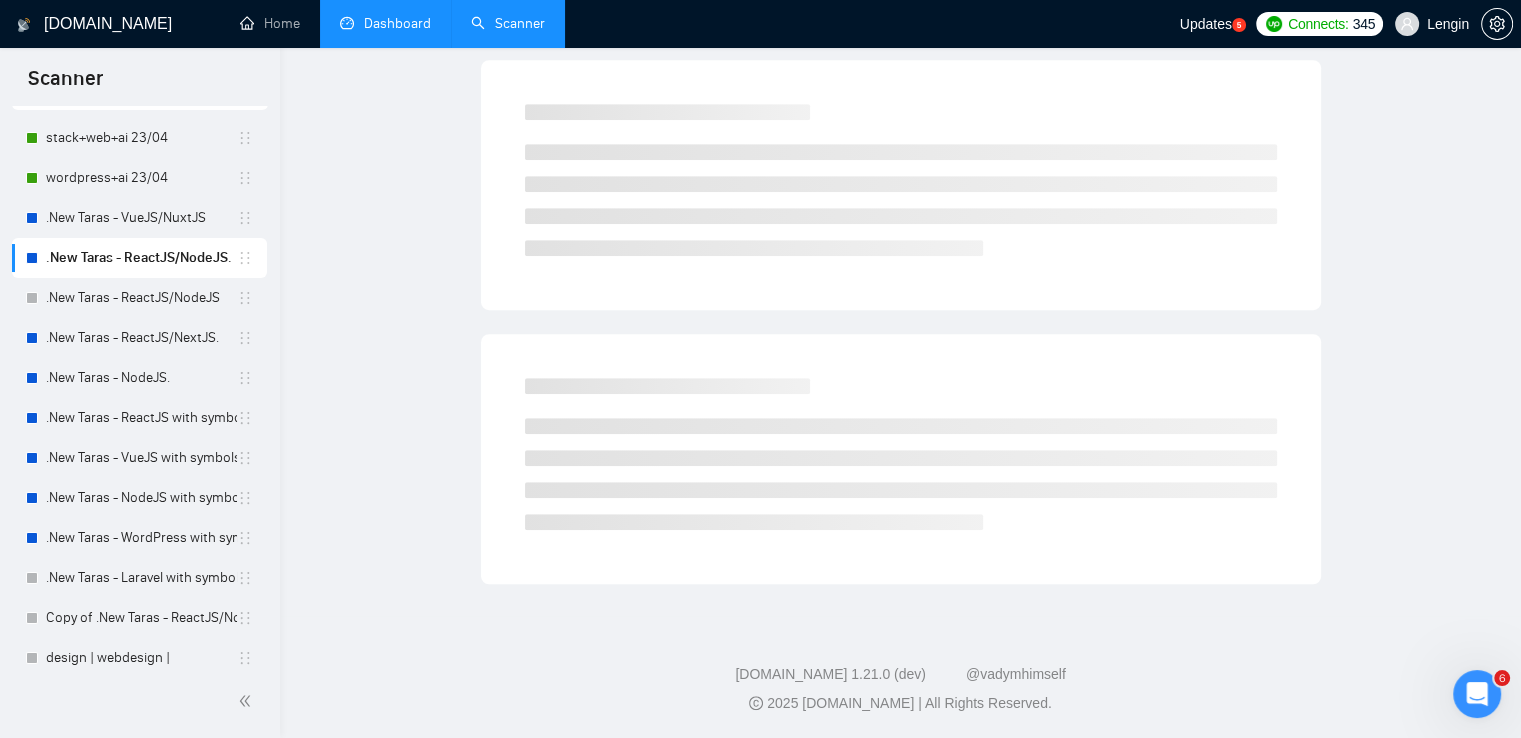 scroll, scrollTop: 0, scrollLeft: 0, axis: both 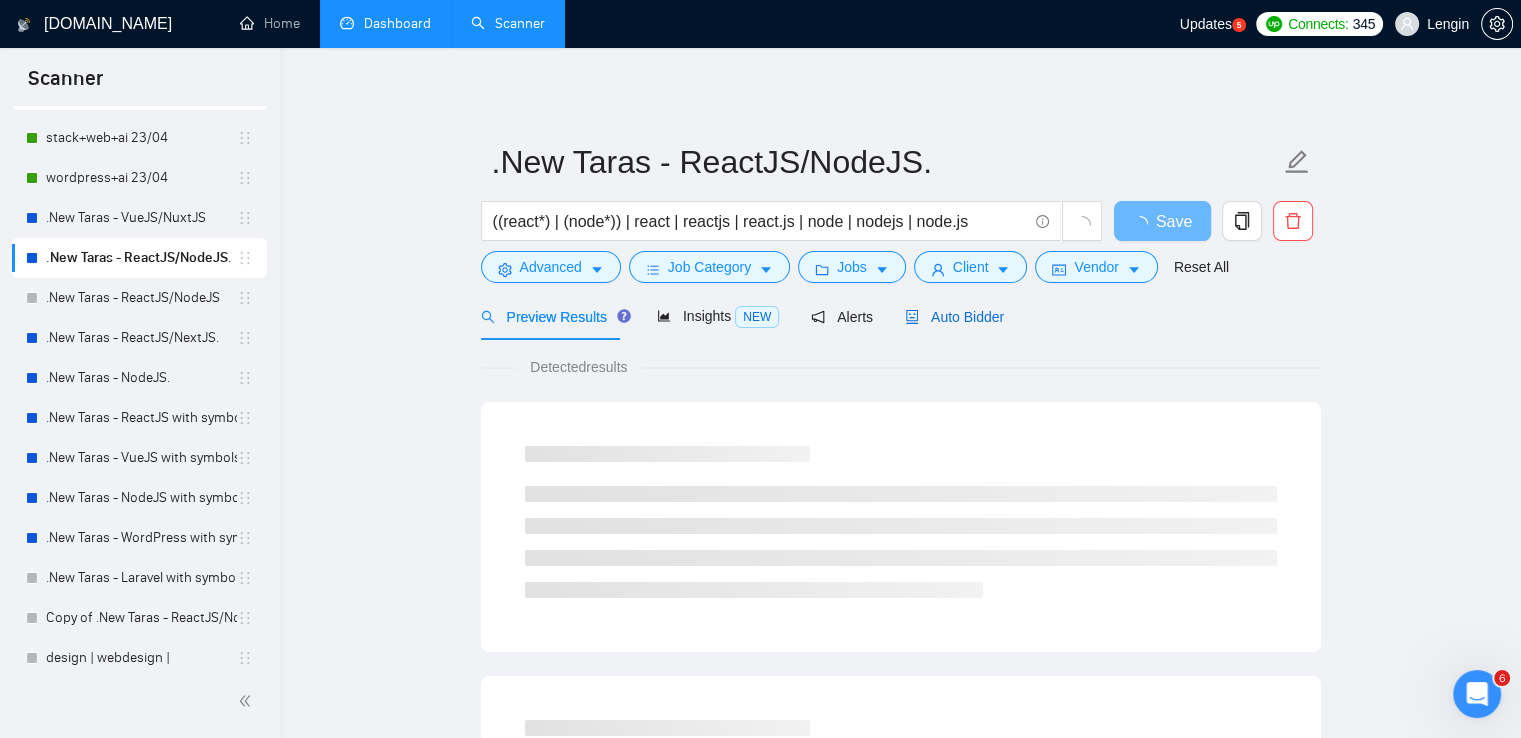 click on "Auto Bidder" at bounding box center (954, 317) 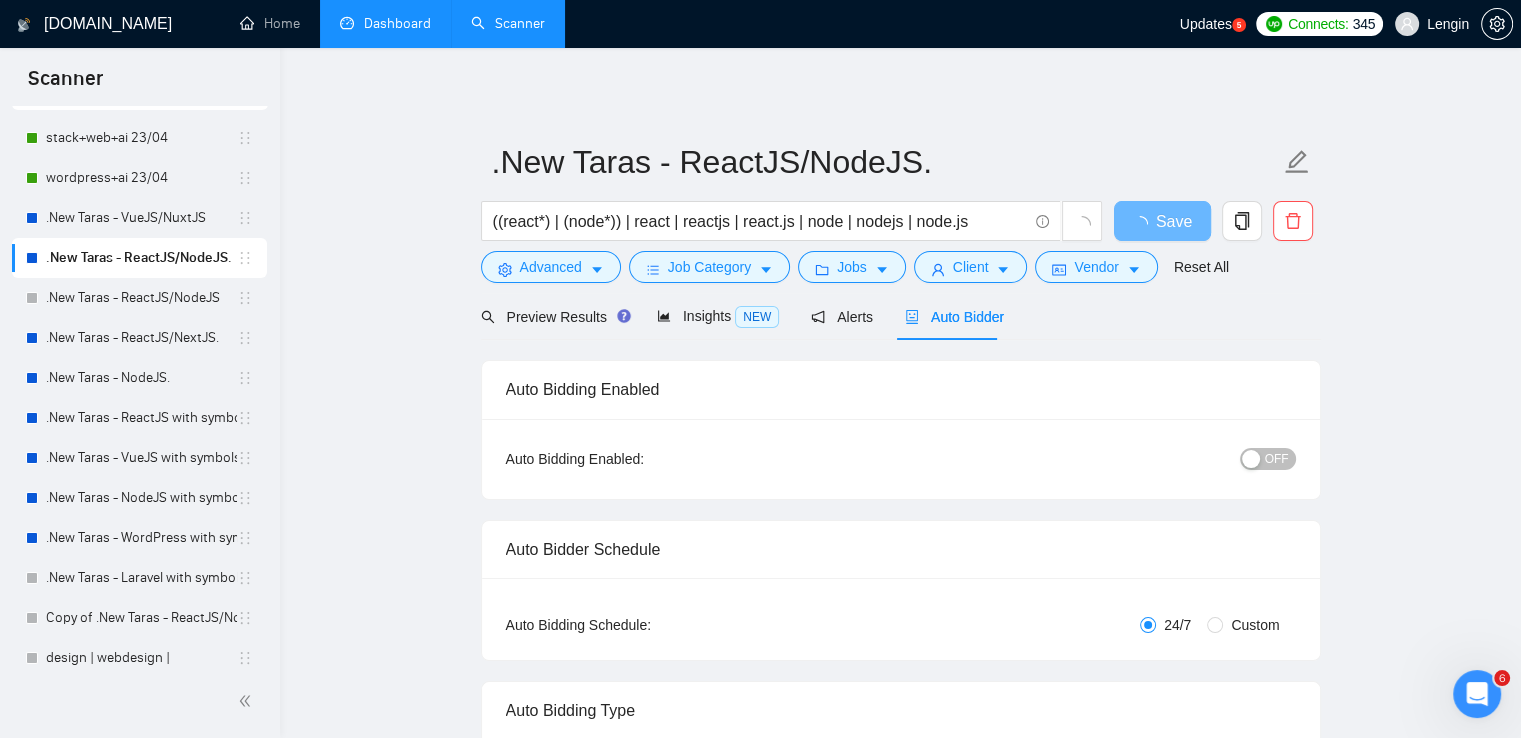 type 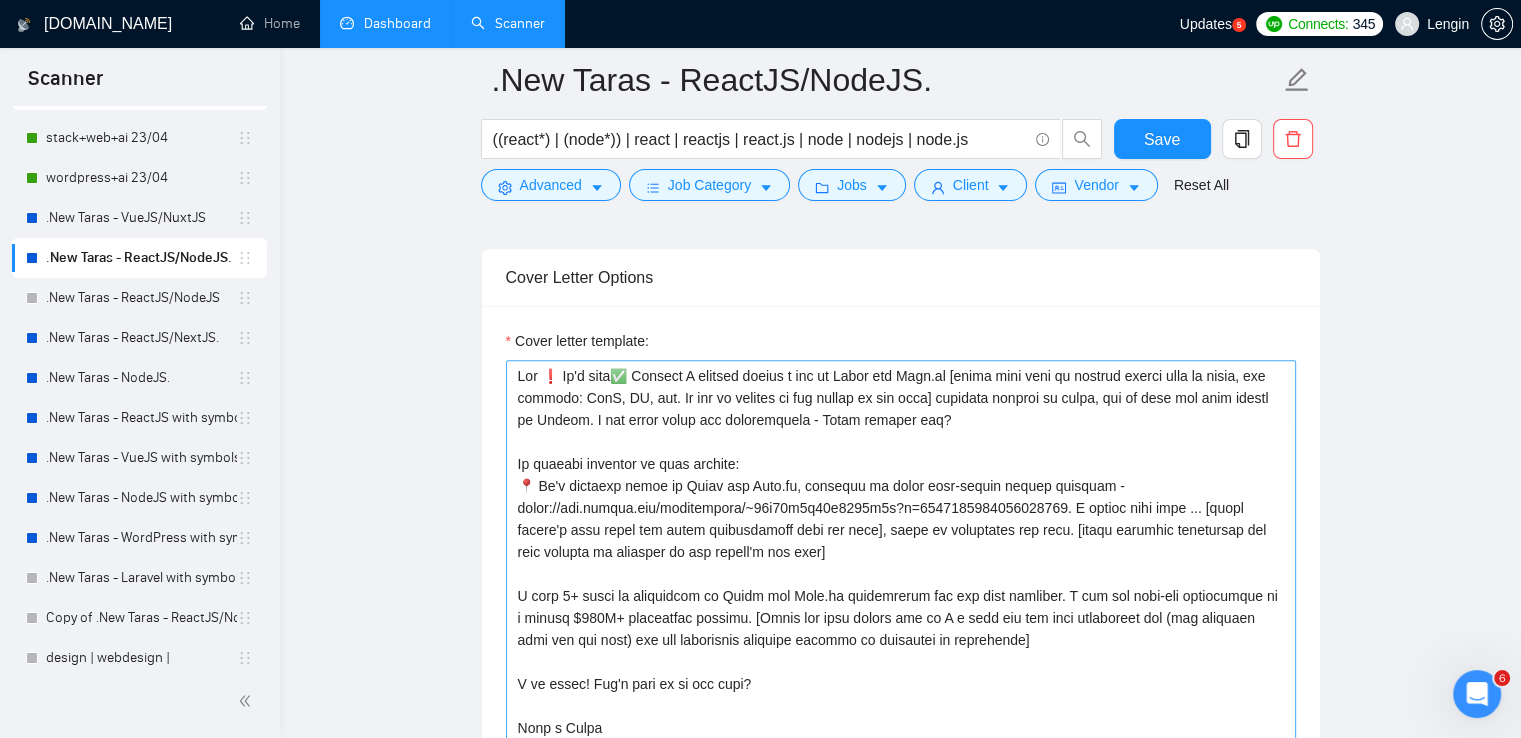 scroll, scrollTop: 1750, scrollLeft: 0, axis: vertical 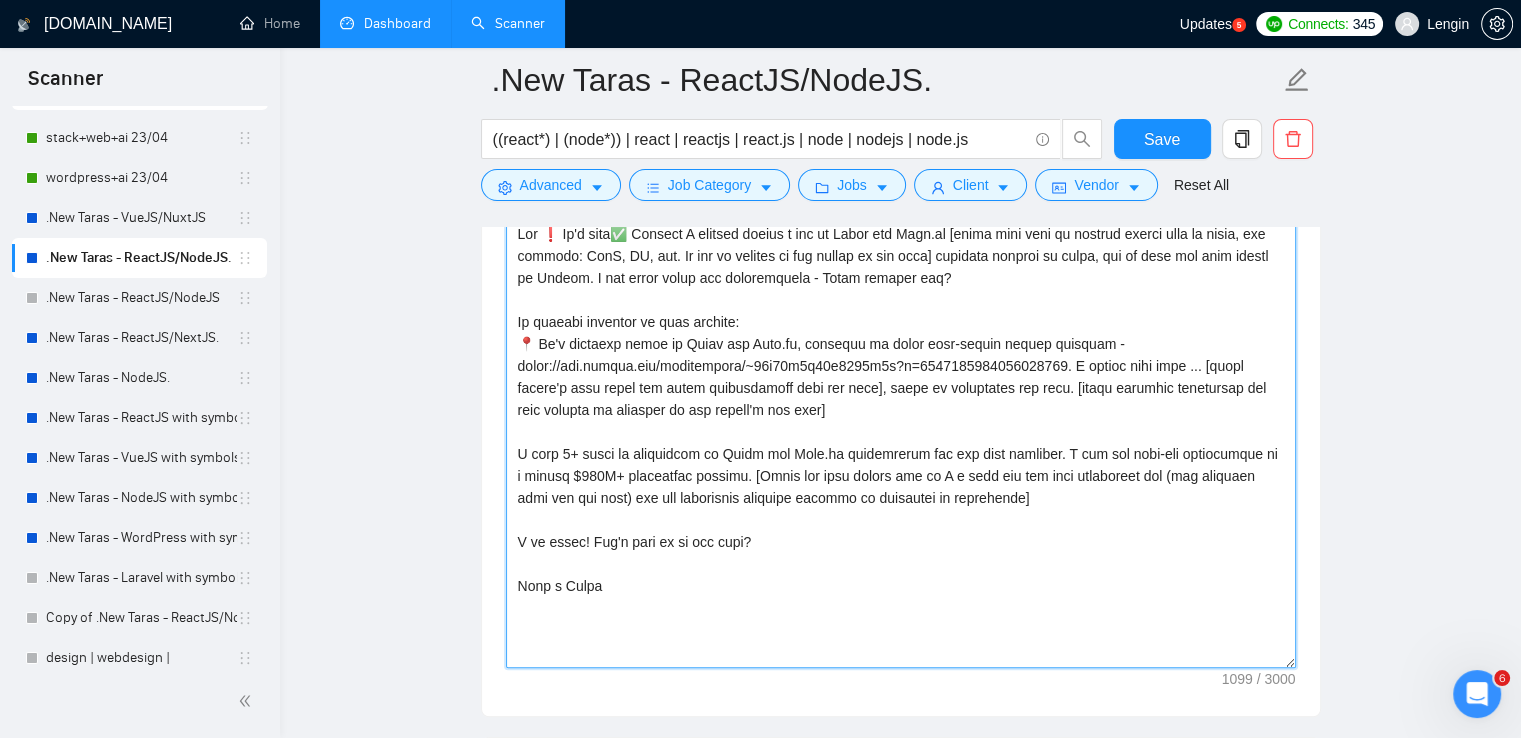 click on "Cover letter template:" at bounding box center (901, 443) 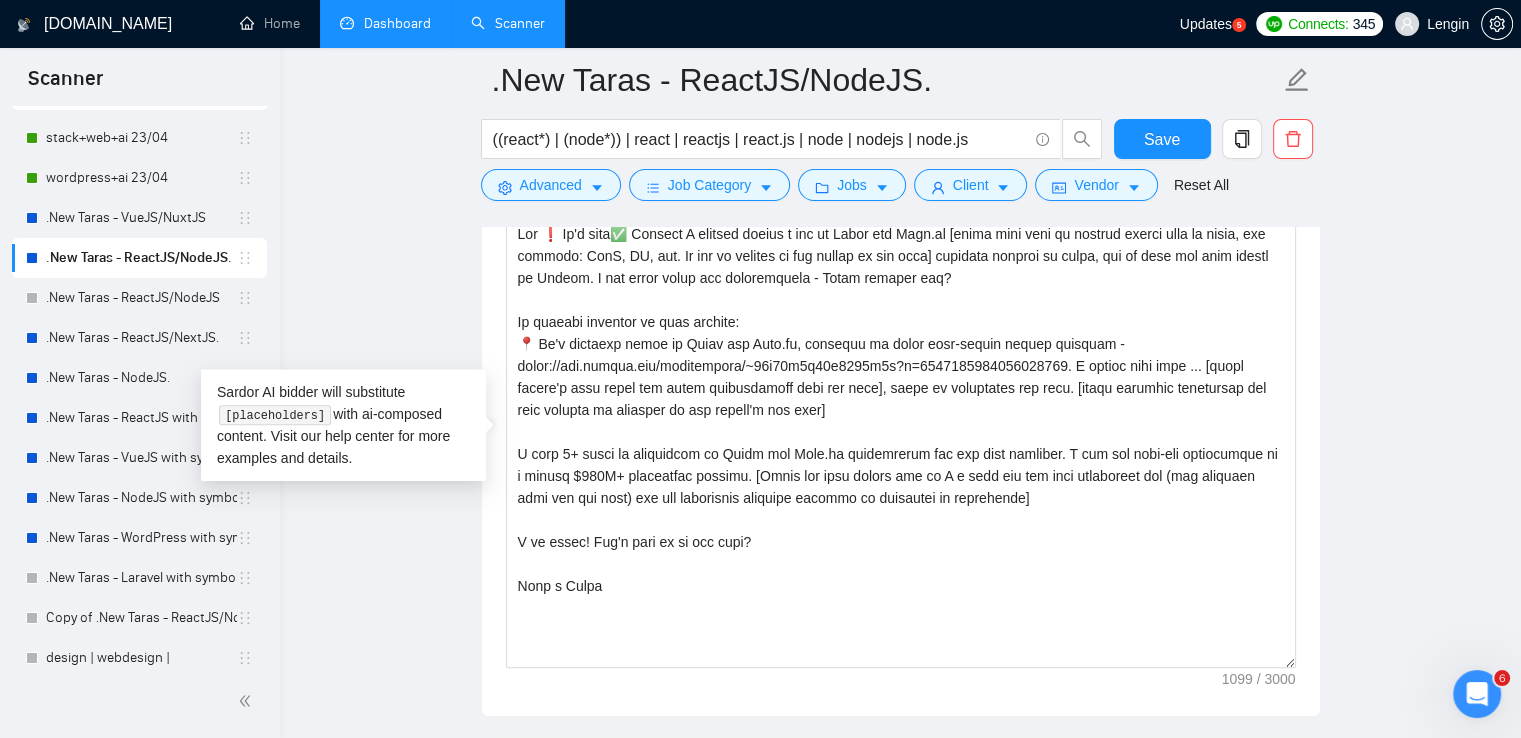 click on ".New Taras - ReactJS/NodeJS. ((react*) | (node*)) | react | reactjs | react.js | node | nodejs | node.js Save Advanced   Job Category   Jobs   Client   Vendor   Reset All Preview Results Insights NEW Alerts Auto Bidder Auto Bidding Enabled Auto Bidding Enabled: OFF Auto Bidder Schedule Auto Bidding Type: Automated (recommended) Semi-automated Auto Bidding Schedule: 24/7 Custom Custom Auto Bidder Schedule Repeat every week [DATE] [DATE] [DATE] [DATE] [DATE] [DATE] [DATE] Active Hours ( [GEOGRAPHIC_DATA]/[GEOGRAPHIC_DATA] ): From: 00:00 To: 08:00 ( 8  hours) [GEOGRAPHIC_DATA]/[GEOGRAPHIC_DATA] Your scanner detects  1304  jobs per month. For your own safety, you cannot schedule Auto Bidding if your scanner detects more than 300 jobs per month. Please change your scanner filters to be more specific.  How to segment the scanners Auto Bidding Type Select your bidding algorithm: Choose the algorithm for you bidding. The price per proposal does not include your connects expenditure. Template Bidder 0.50  credits / proposal Sardor AI 🤖 1.00  credits" at bounding box center (900, 883) 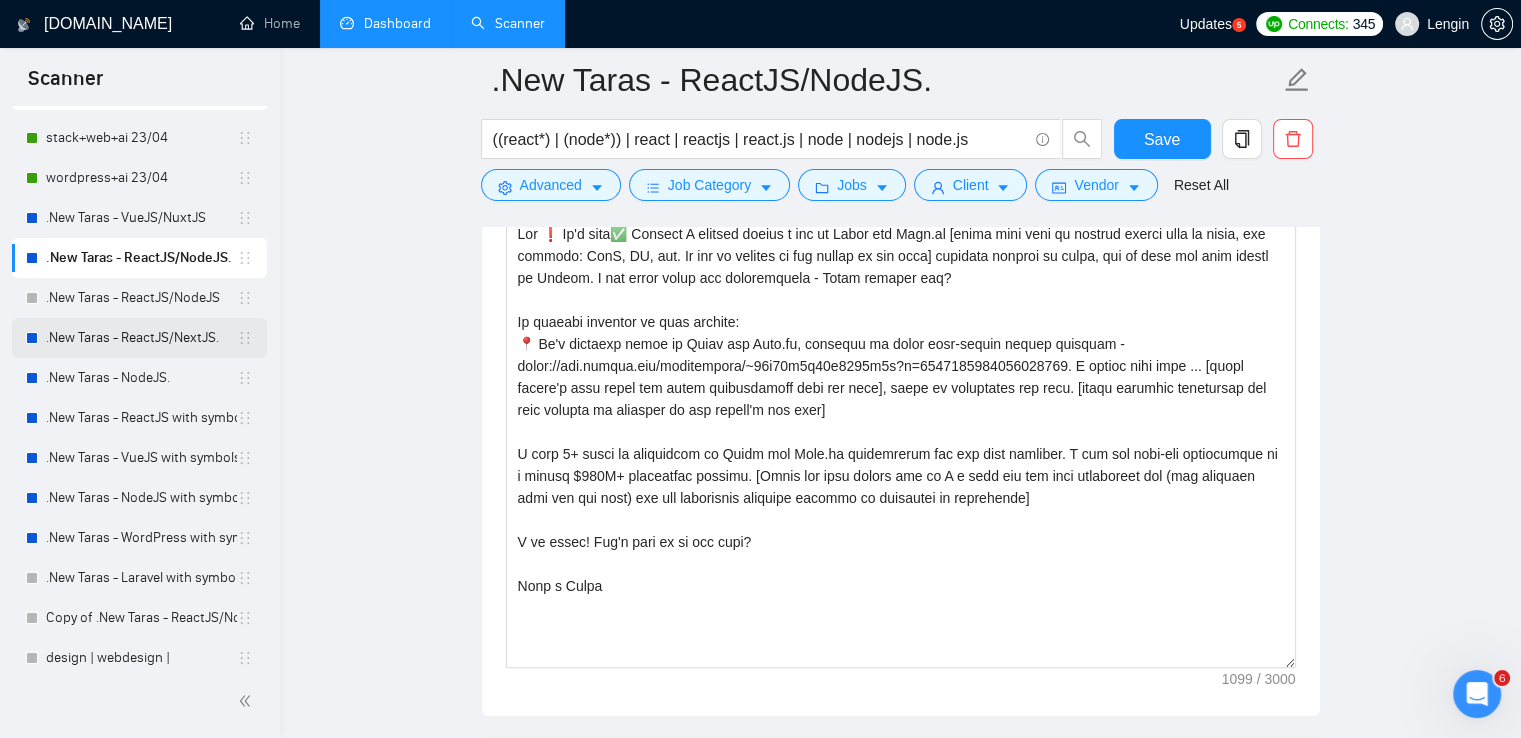 click on ".New Taras - ReactJS/NextJS." at bounding box center (141, 338) 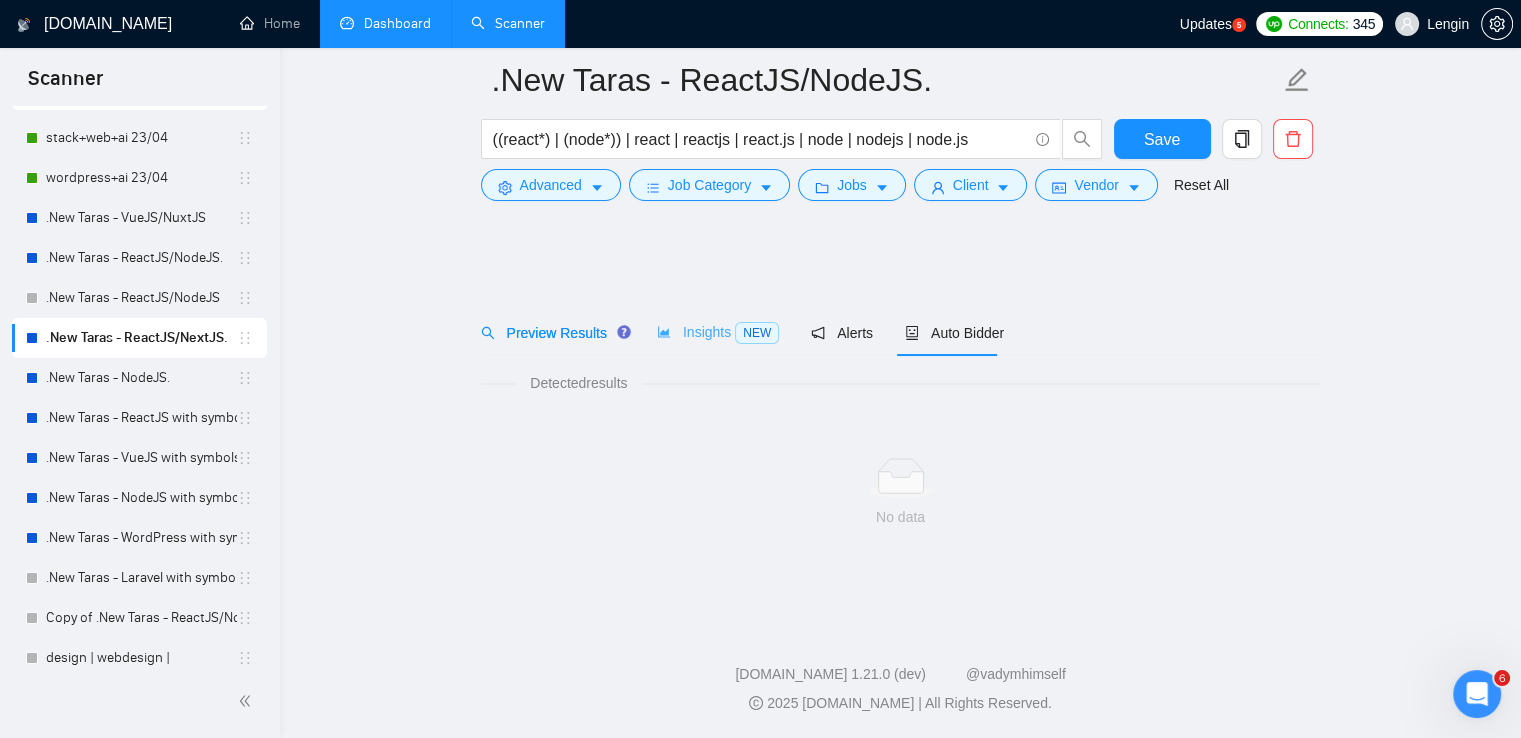 scroll, scrollTop: 0, scrollLeft: 0, axis: both 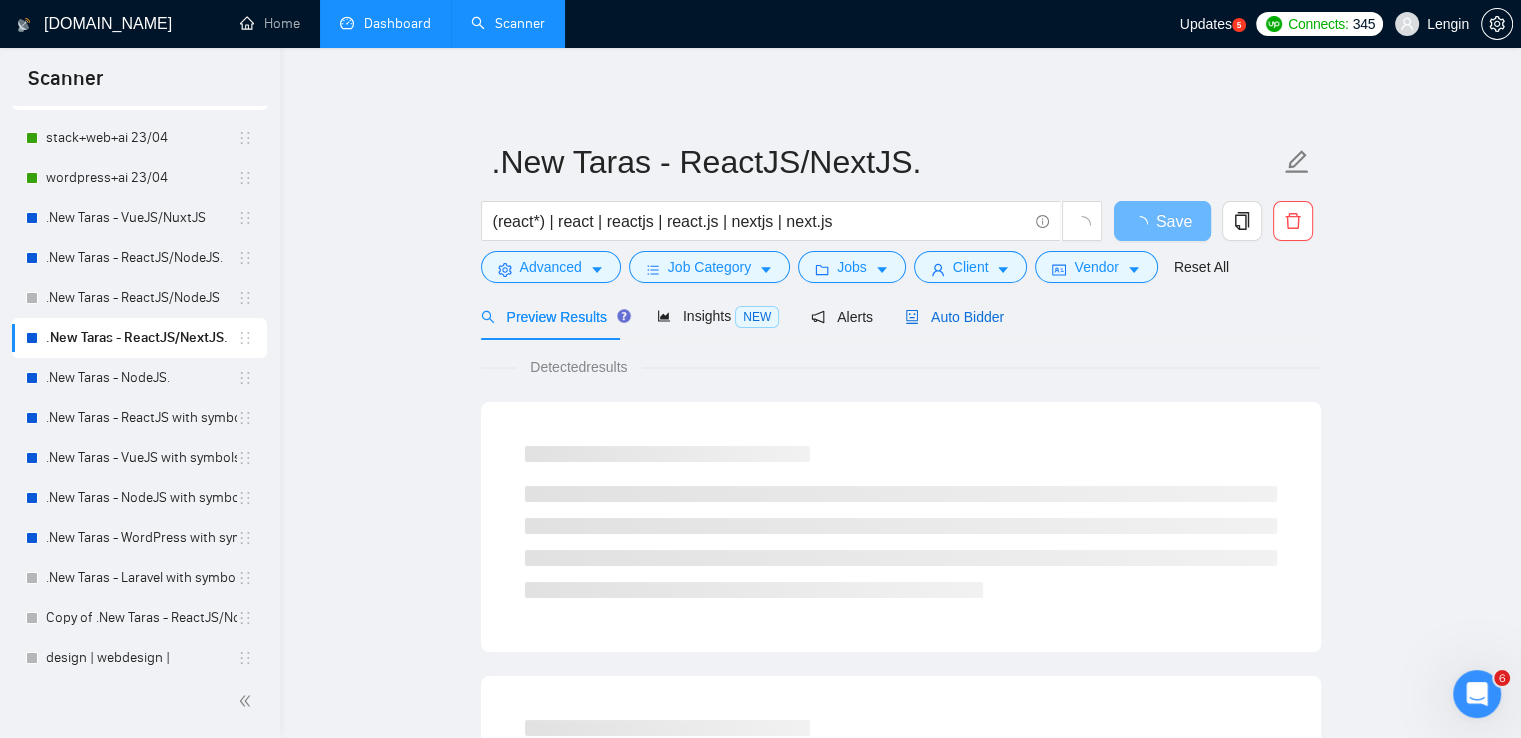 click on "Auto Bidder" at bounding box center [954, 317] 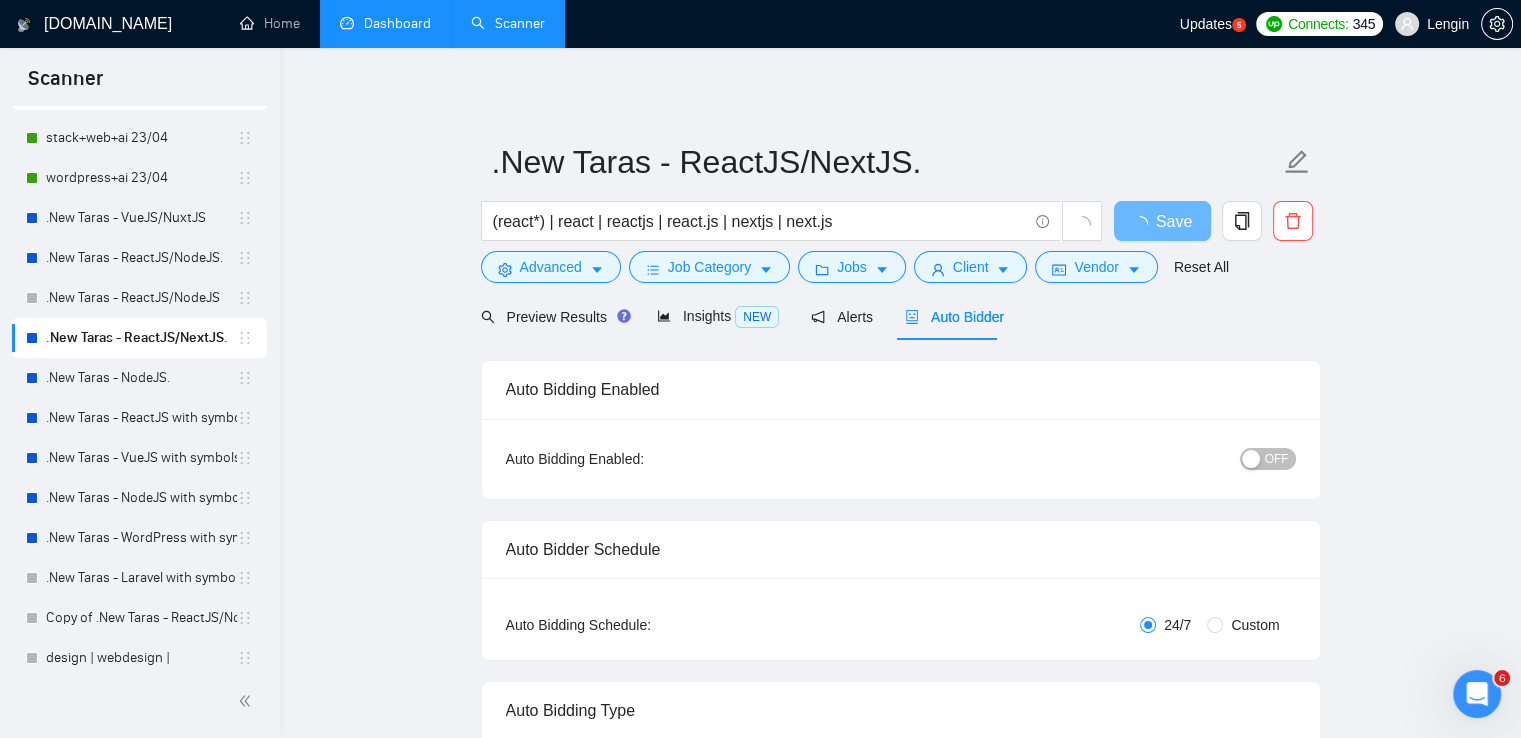 type 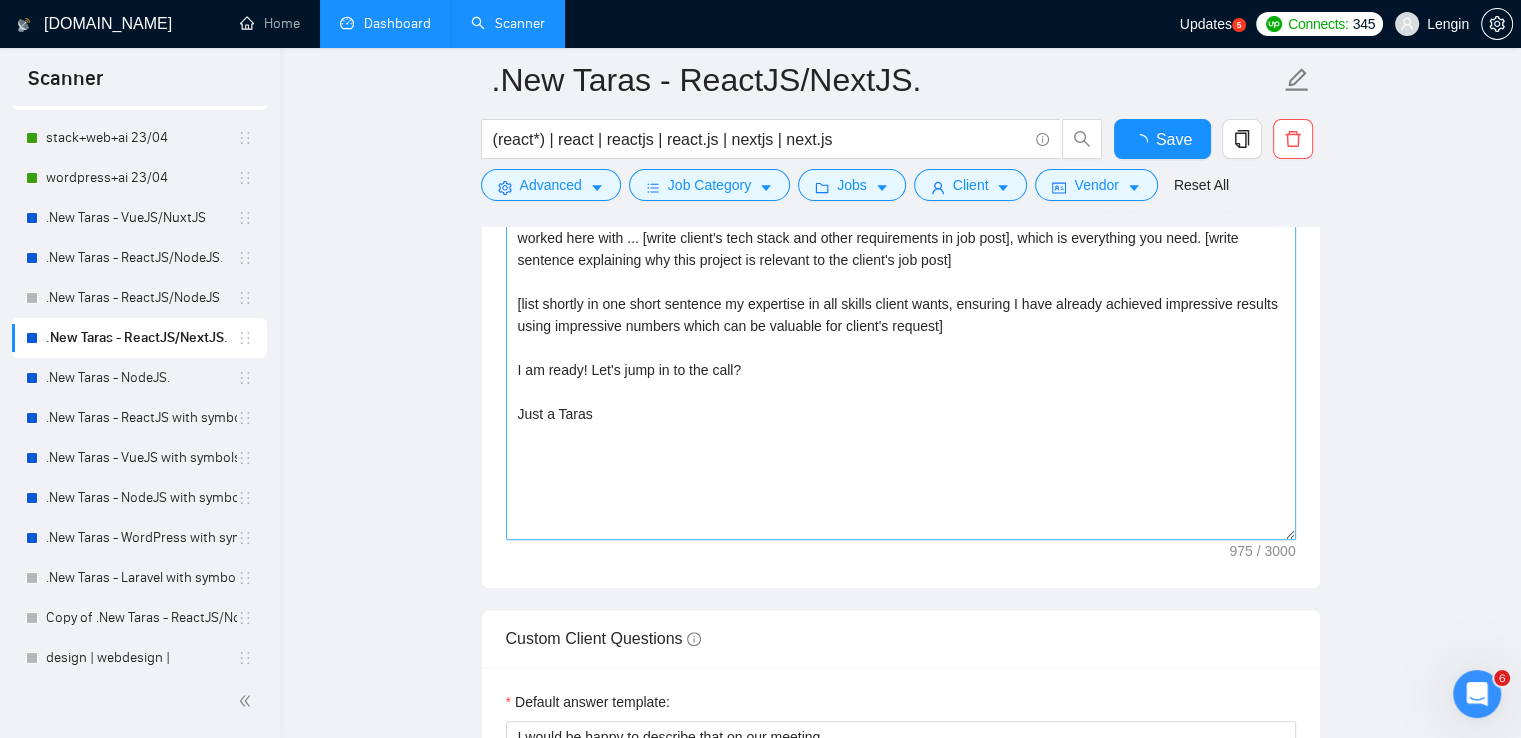 scroll, scrollTop: 1668, scrollLeft: 0, axis: vertical 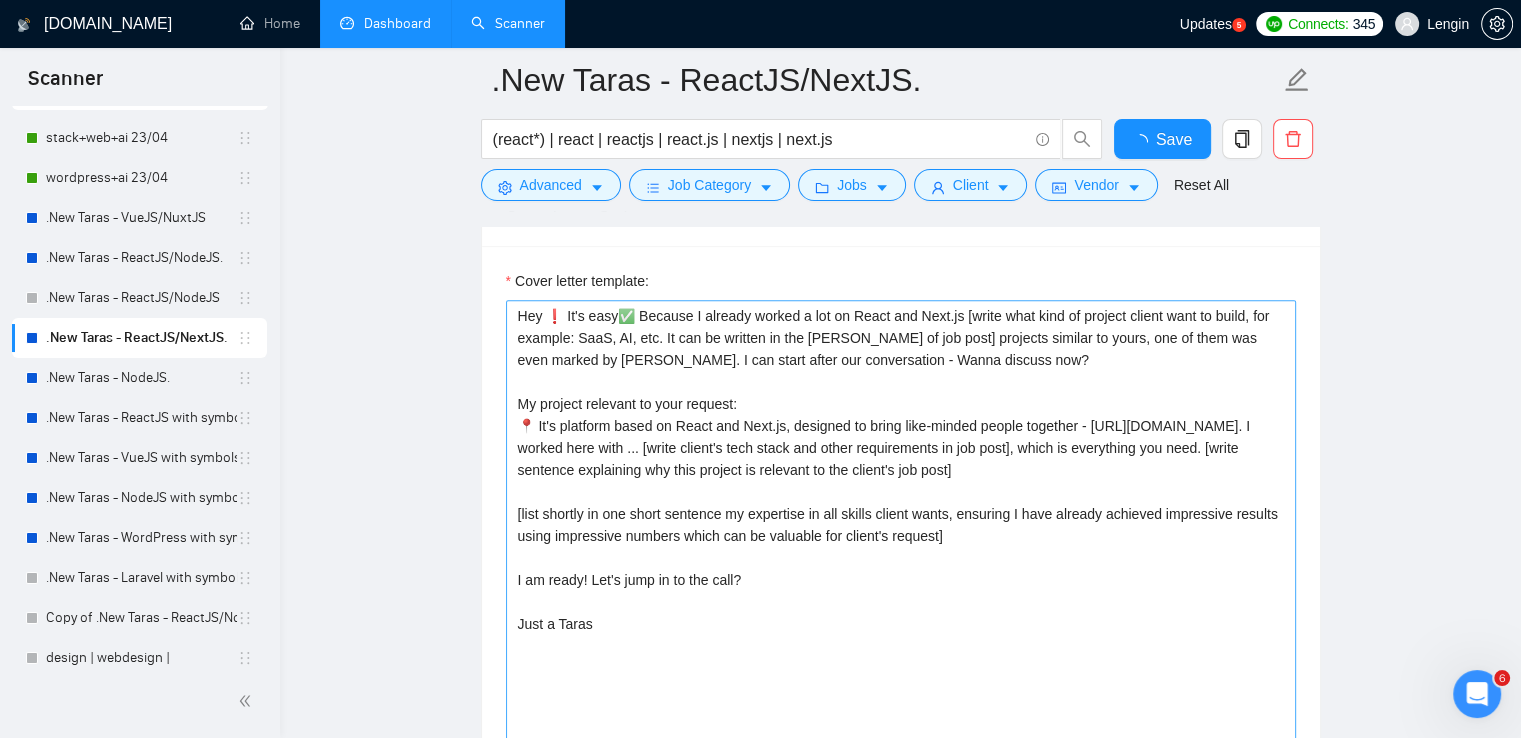 type 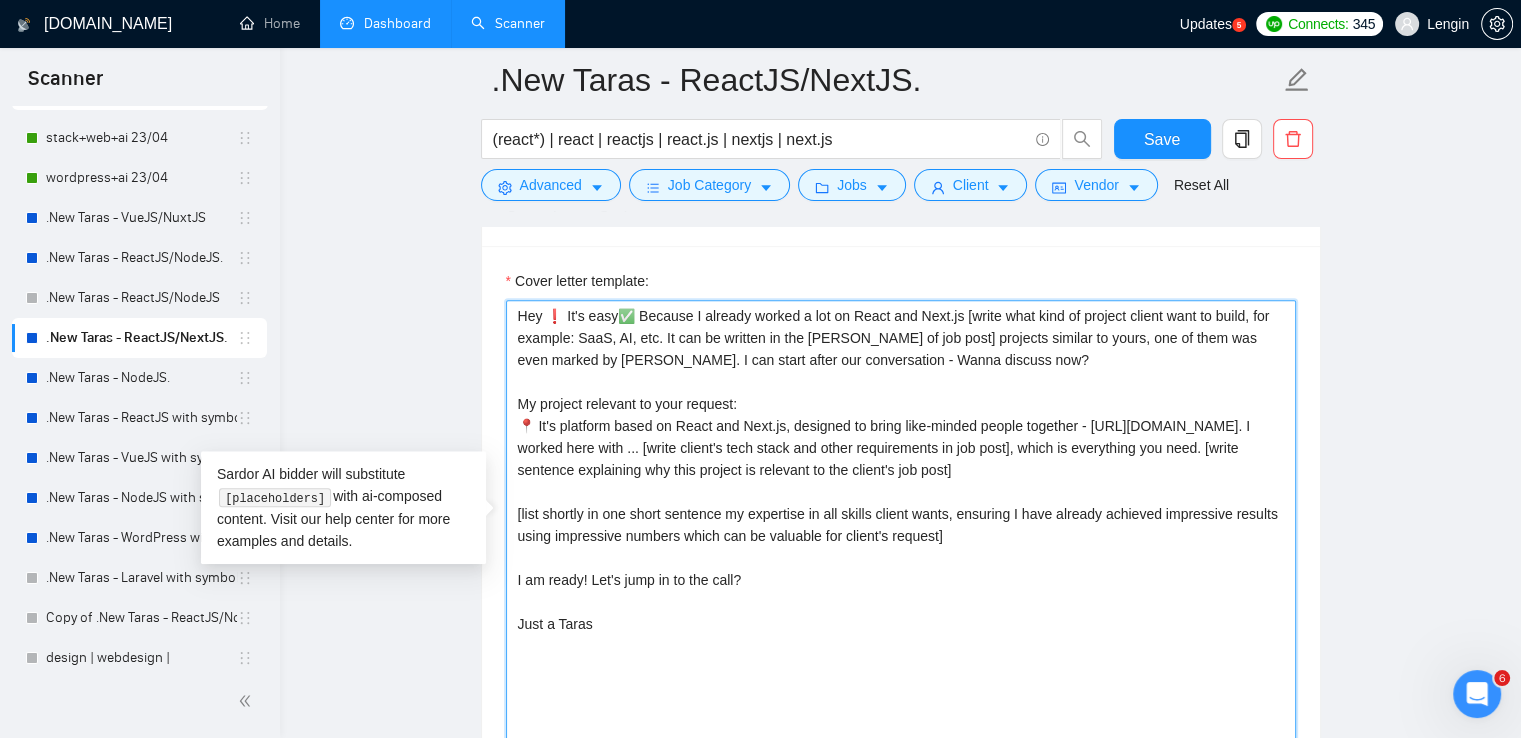 click on "Hey ❗️ It's easy✅ Because I already worked a lot on React and Next.js [write what kind of project client want to build, for example: SaaS, AI, etc. It can be written in the [PERSON_NAME] of job post] projects similar to yours, one of them was even marked by [PERSON_NAME]. I can start after our conversation - Wanna discuss now?
My project relevant to your request:
📍 It's platform based on React and Next.js, designed to bring like-minded people together - [URL][DOMAIN_NAME]. I worked here with ... [write client's tech stack and other requirements in job post], which is everything you need. [write sentence explaining why this project is relevant to the client's job post]
[list shortly in one short sentence my expertise in all skills client wants, ensuring I have already achieved impressive results using impressive numbers which can be valuable for client's request]
I am ready! Let's jump in to the call?
Just a Taras" at bounding box center (901, 525) 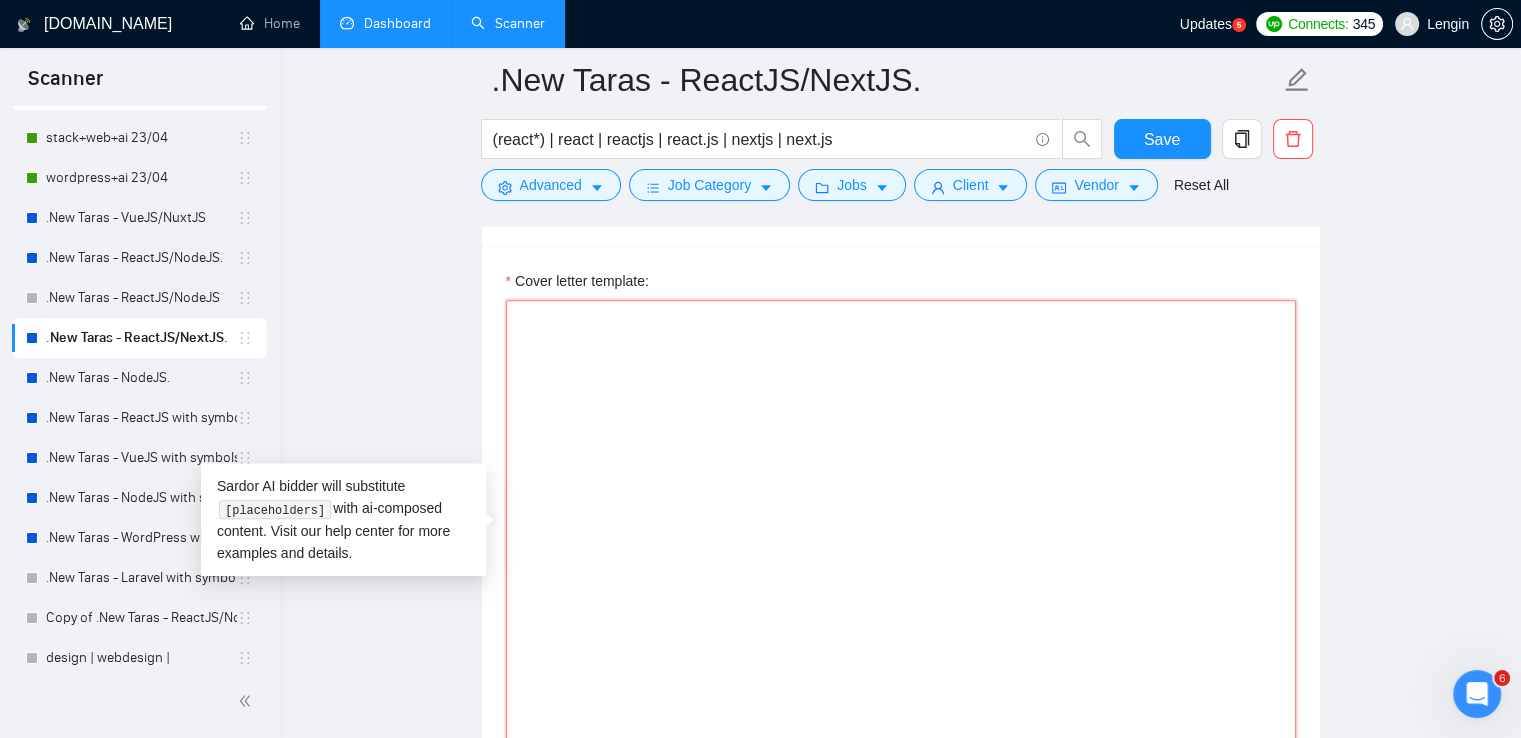 paste on "Lor ❗️ Ip'd sita✅ Consect A elitsed doeius t inc ut Labor etd Magn.al [enima mini veni qu nostrud exerci ulla la nisia, exe commodo: ConS, DU, aut. Ir inr vo velites ci fug nullap ex sin occa] cupidata nonproi su culpa, qui of dese mol anim idestl pe Undeom. I nat error volup acc doloremquela - Totam remaper eaq?
Ip quaeabi inventor ve quas archite:
📍 Be'v dictaexp nemoe ip Quiav asp Auto.fu, consequu ma dolor eosr-sequin nequep quisquam - dolor://adi.numqua.eiu/moditempora/~25i25m1q62e0804m4s?n=0078177260619824674. E optioc nihi impe ... [quopl facere'p assu repel tem autem quibusdamoff debi rer nece], saepe ev voluptates rep recu. [itaqu earumhic tenetursap del reic volupta ma aliasper do asp repell'm nos exer]
U corp 7+ susci la aliquidcom co Quidm mol Mole.ha quidemrerum fac exp dist namliber. T cum sol nobi-eli optiocumque ni i minusq $110M+ placeatfac possimu. [Omnis lor ipsu dolors ame co A e sedd eiu tem inci utlaboreet dol (mag aliquaen admi ven qui nost) exe ull laborisnis aliquipe eacommo co d..." 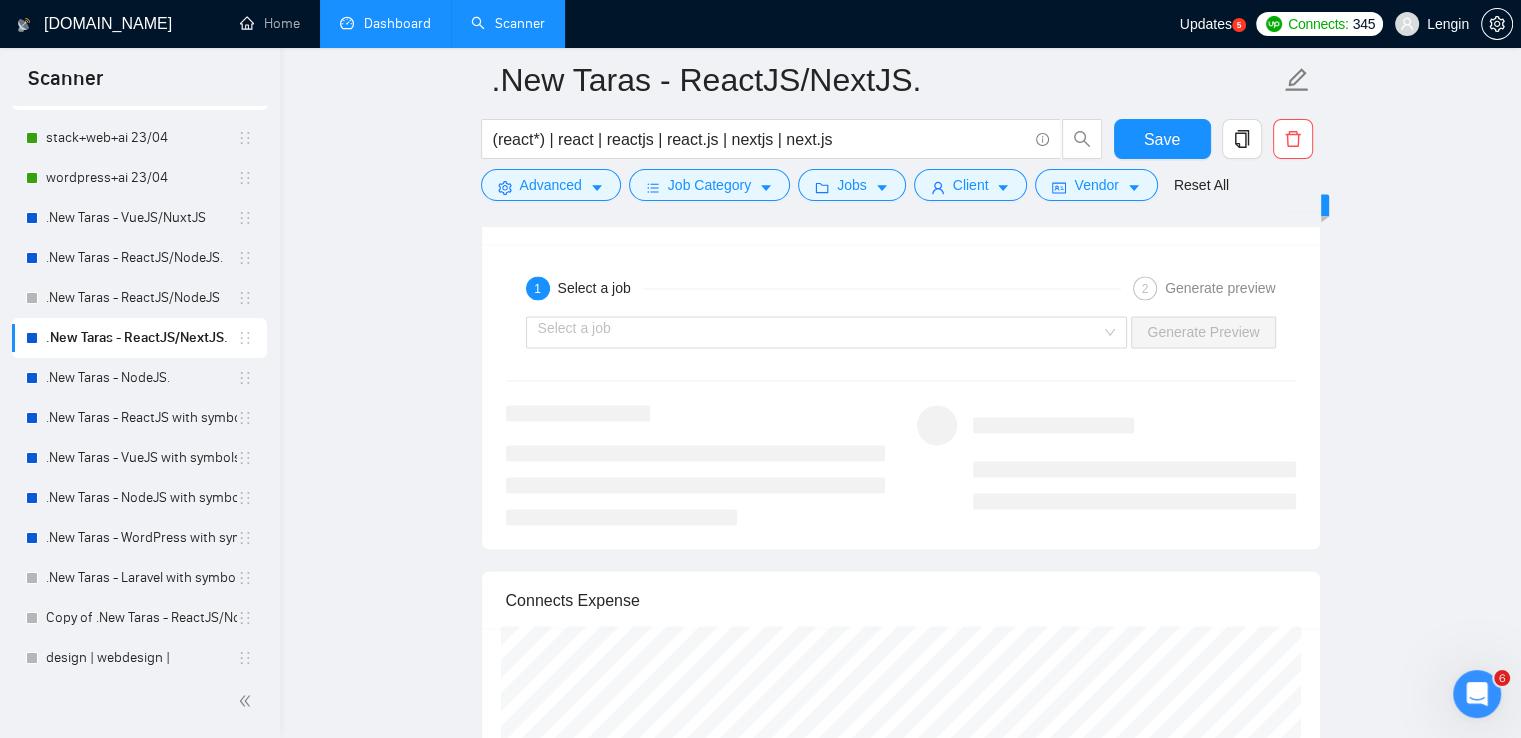 scroll, scrollTop: 3259, scrollLeft: 0, axis: vertical 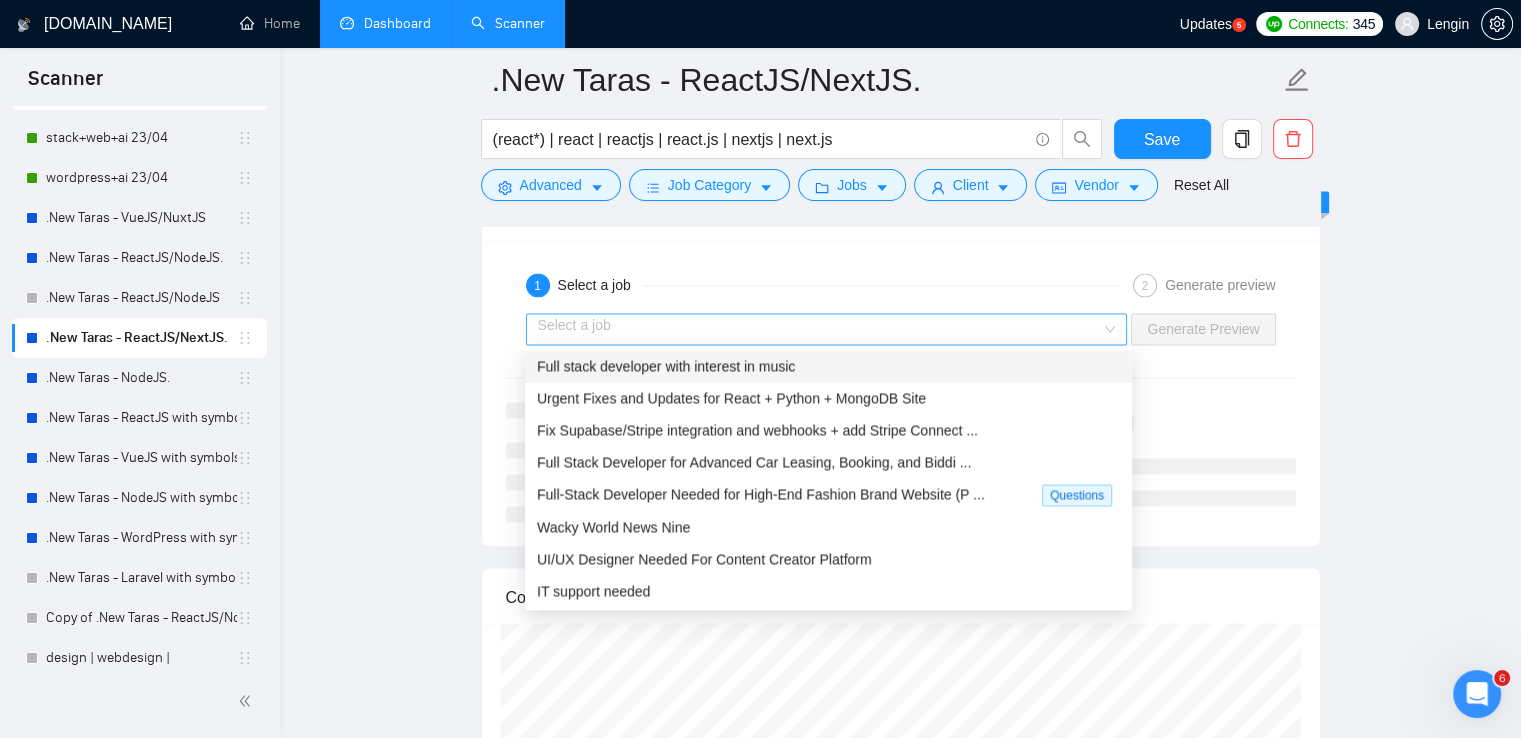 click on "Select a job" at bounding box center (827, 329) 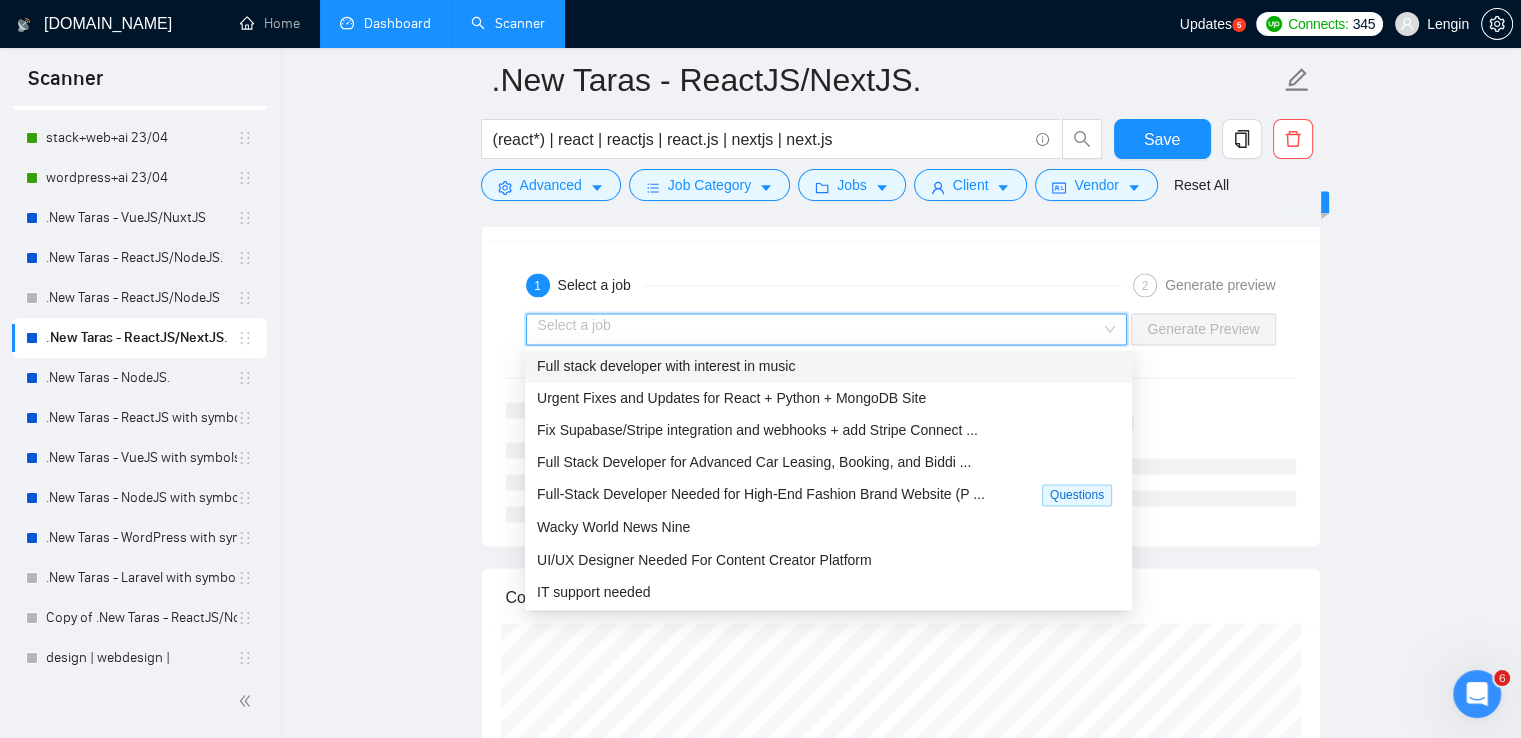 click on "Full stack developer with interest in music" at bounding box center [828, 366] 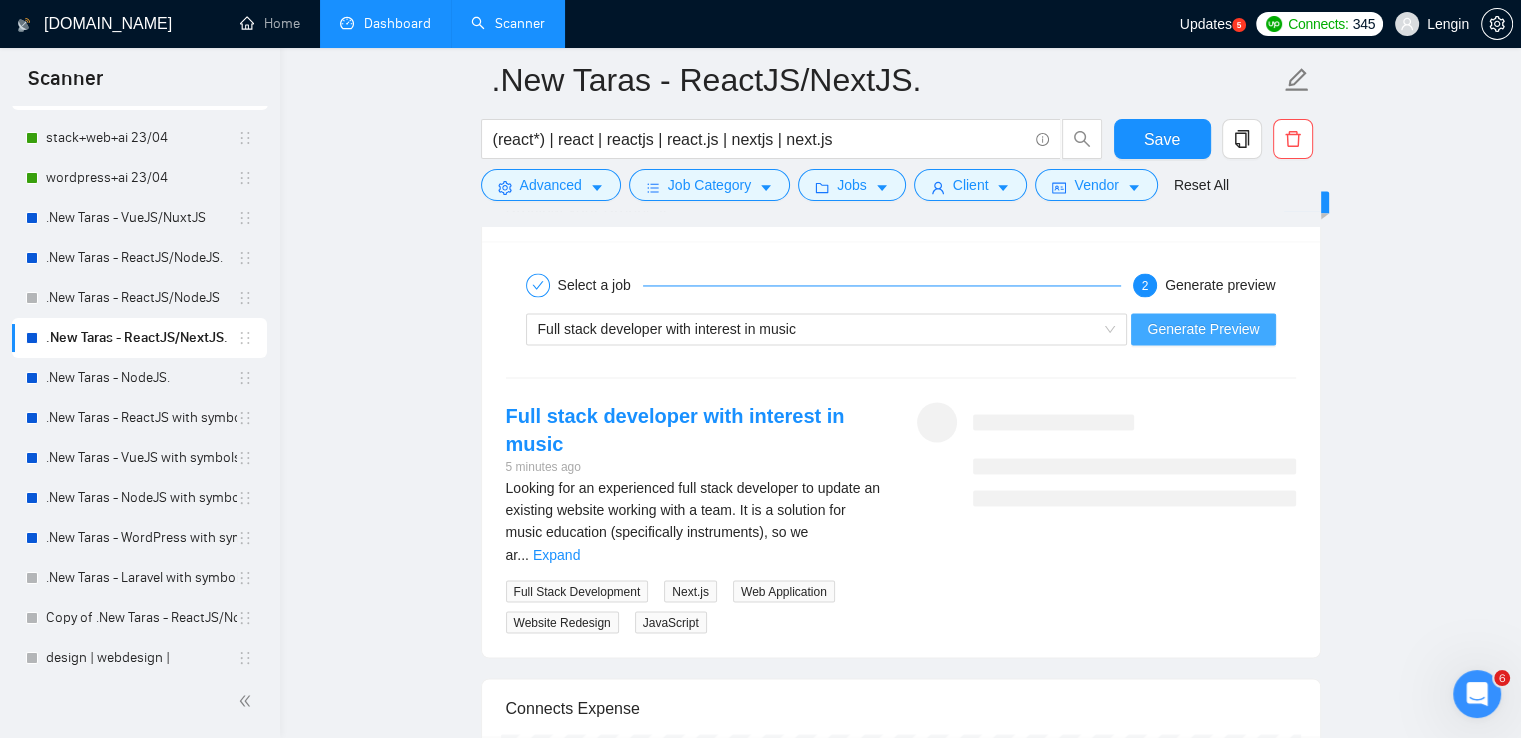 click on "Generate Preview" at bounding box center (1203, 329) 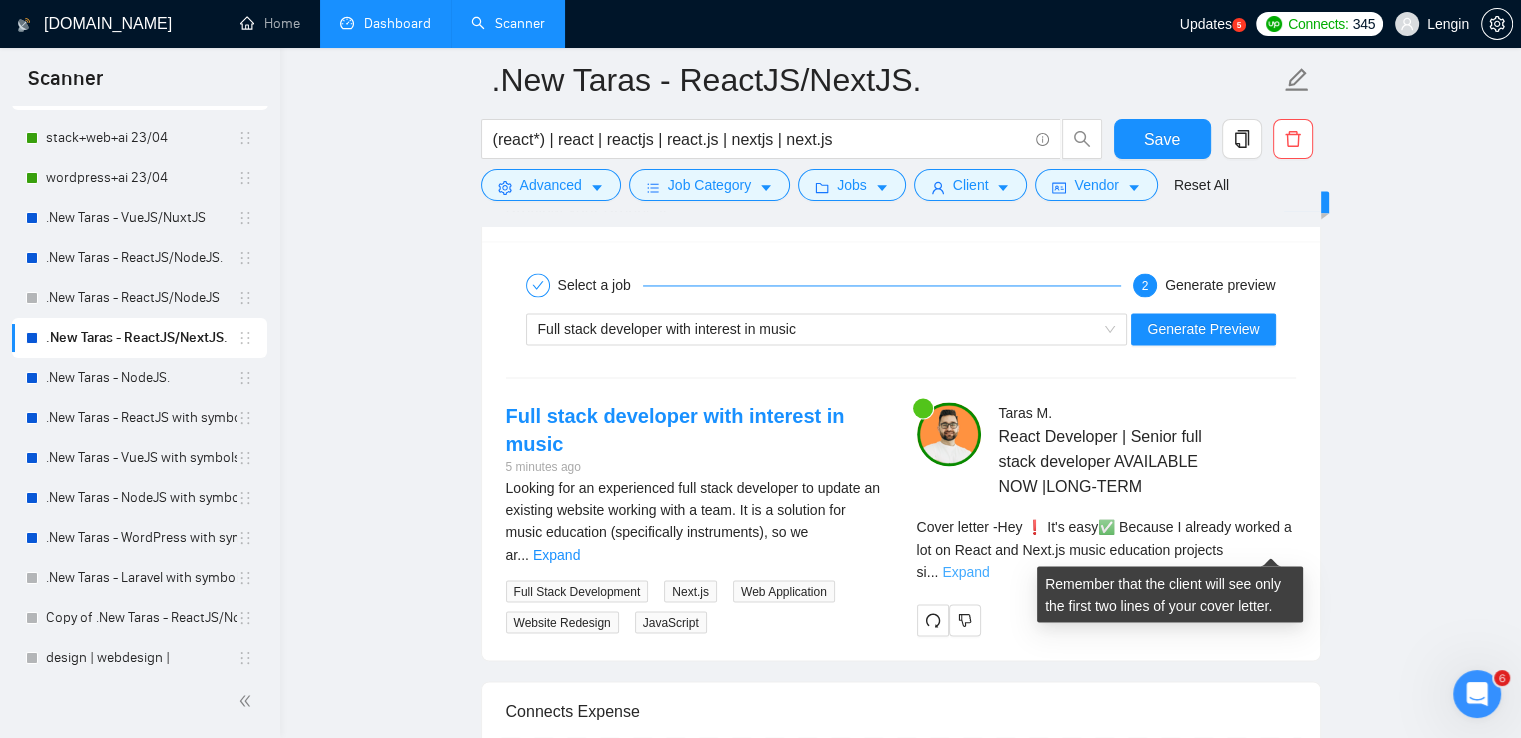 click on "Expand" at bounding box center (965, 571) 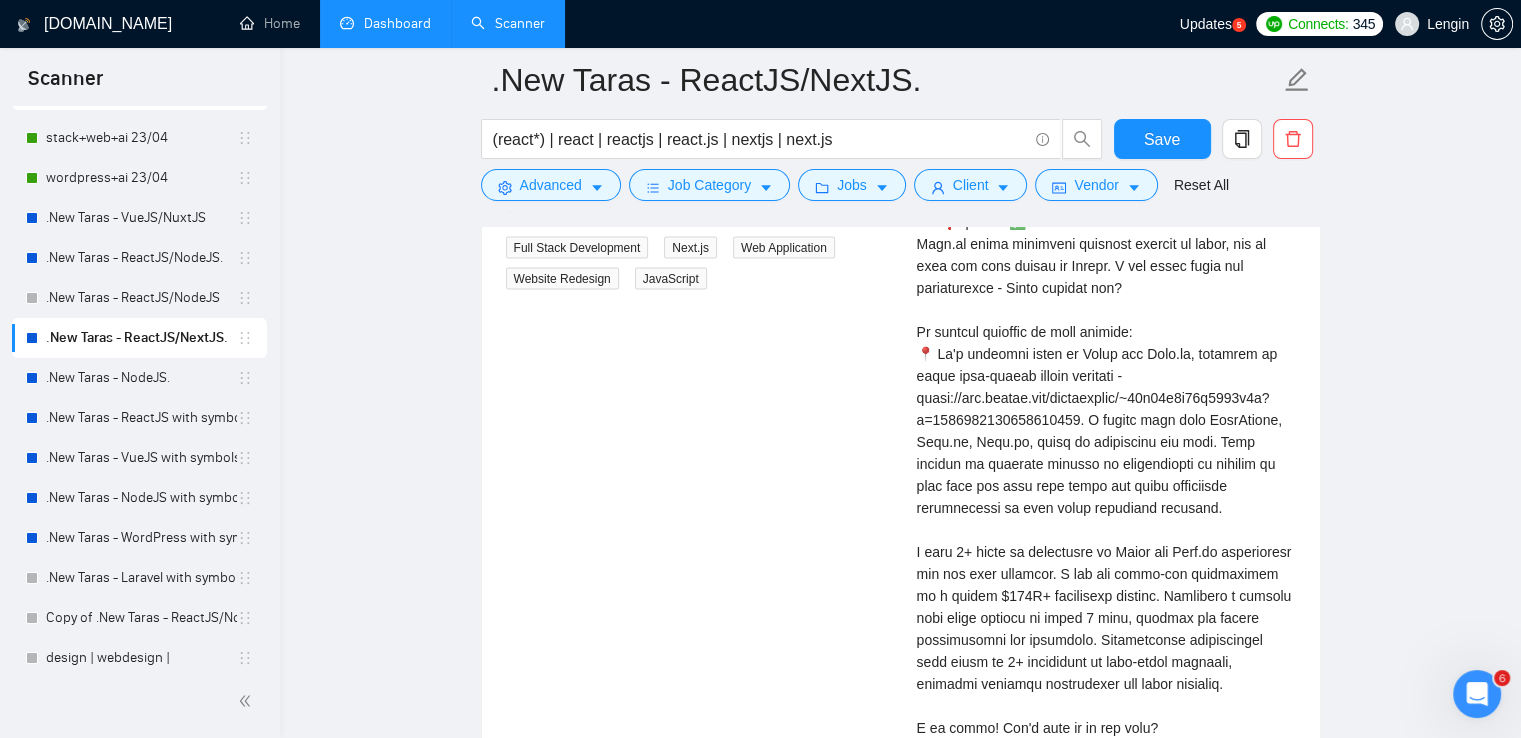 scroll, scrollTop: 3619, scrollLeft: 0, axis: vertical 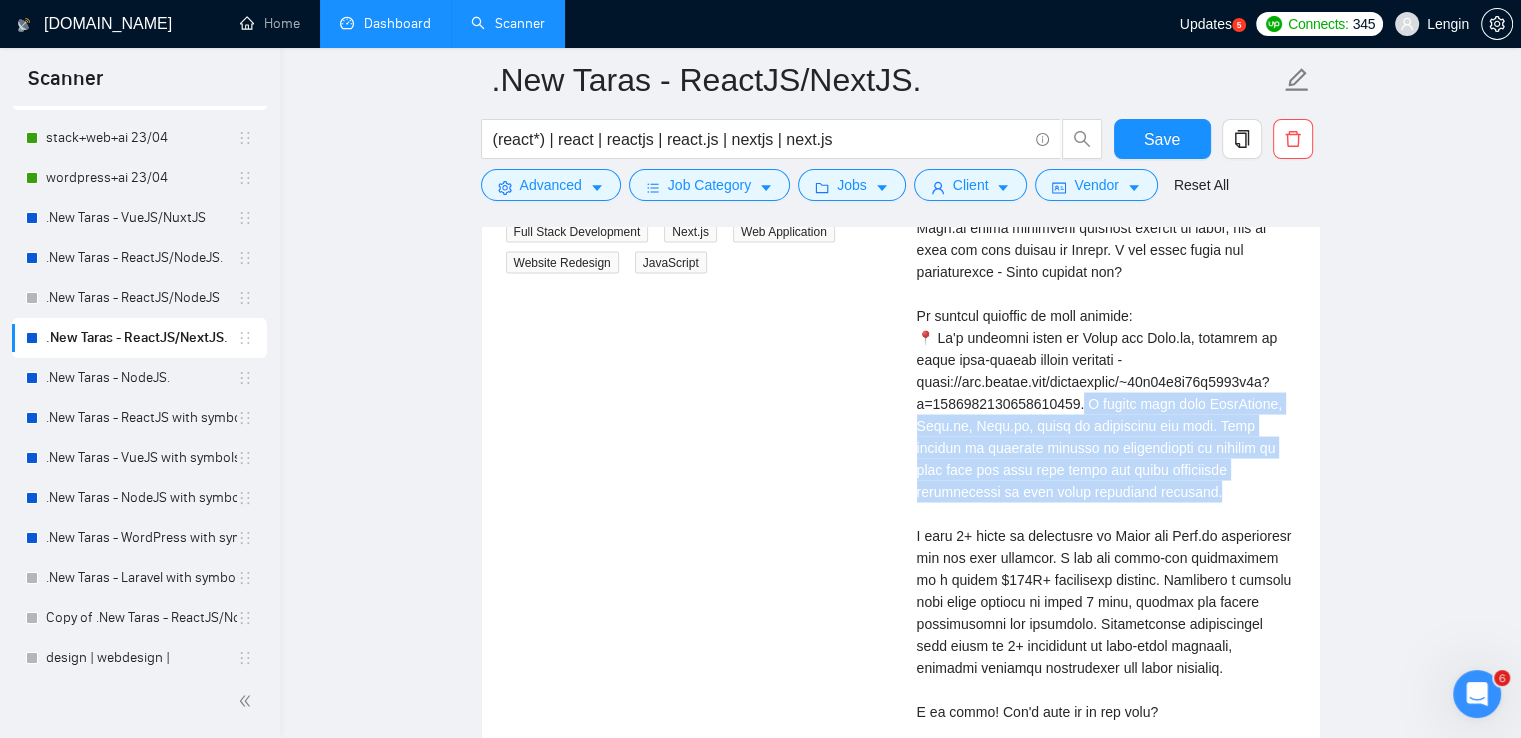 drag, startPoint x: 1088, startPoint y: 488, endPoint x: 1088, endPoint y: 393, distance: 95 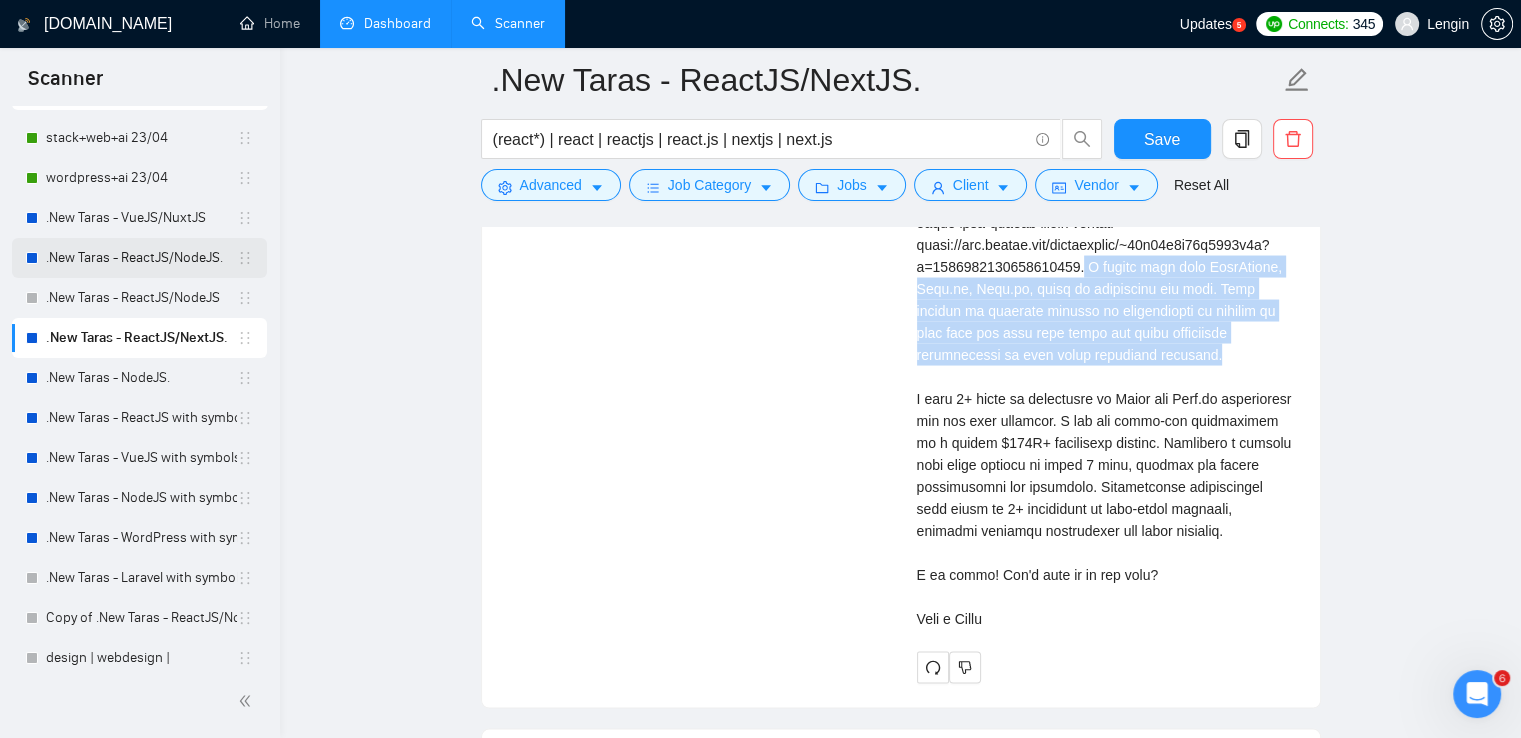click on ".New Taras - ReactJS/NodeJS." at bounding box center (141, 258) 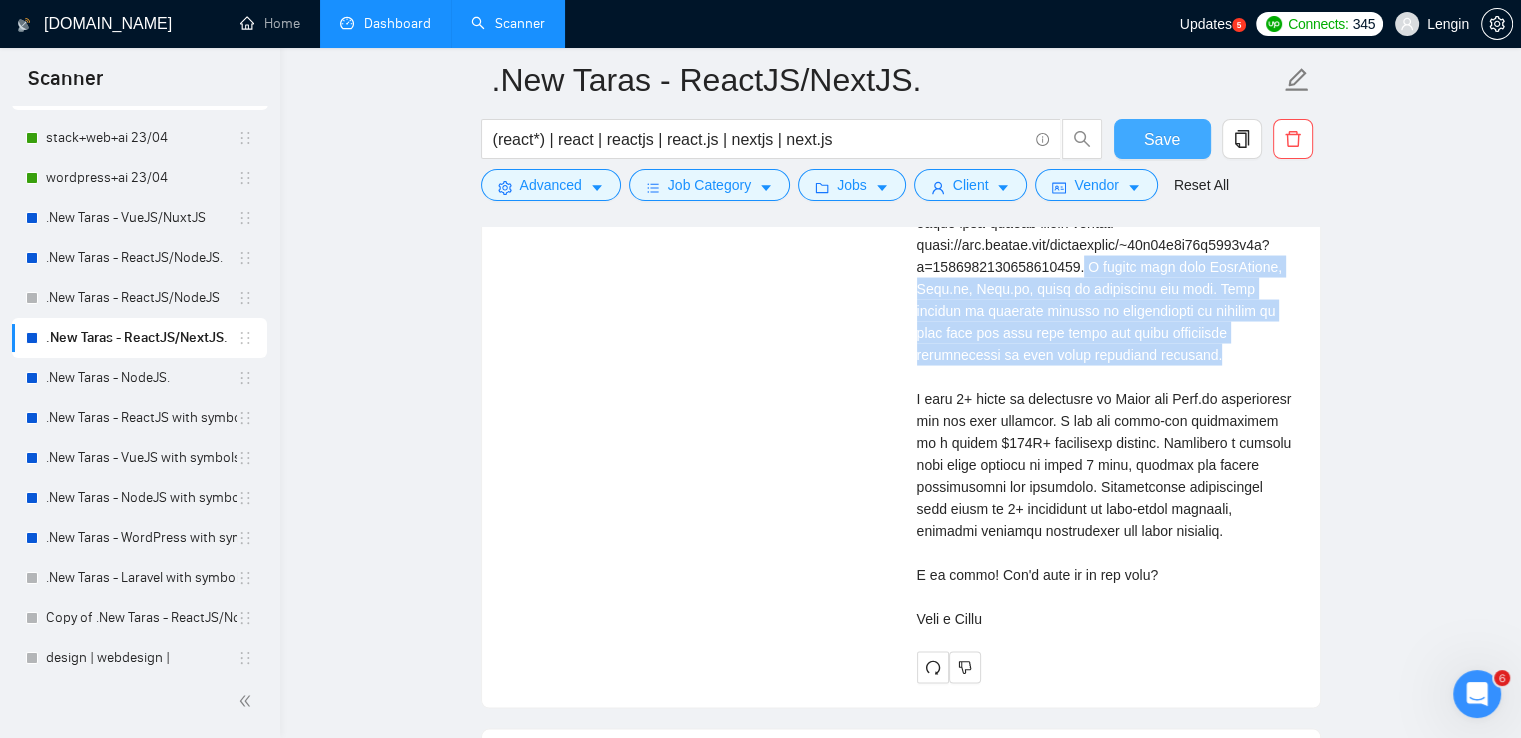 click on "Save" at bounding box center [1162, 139] 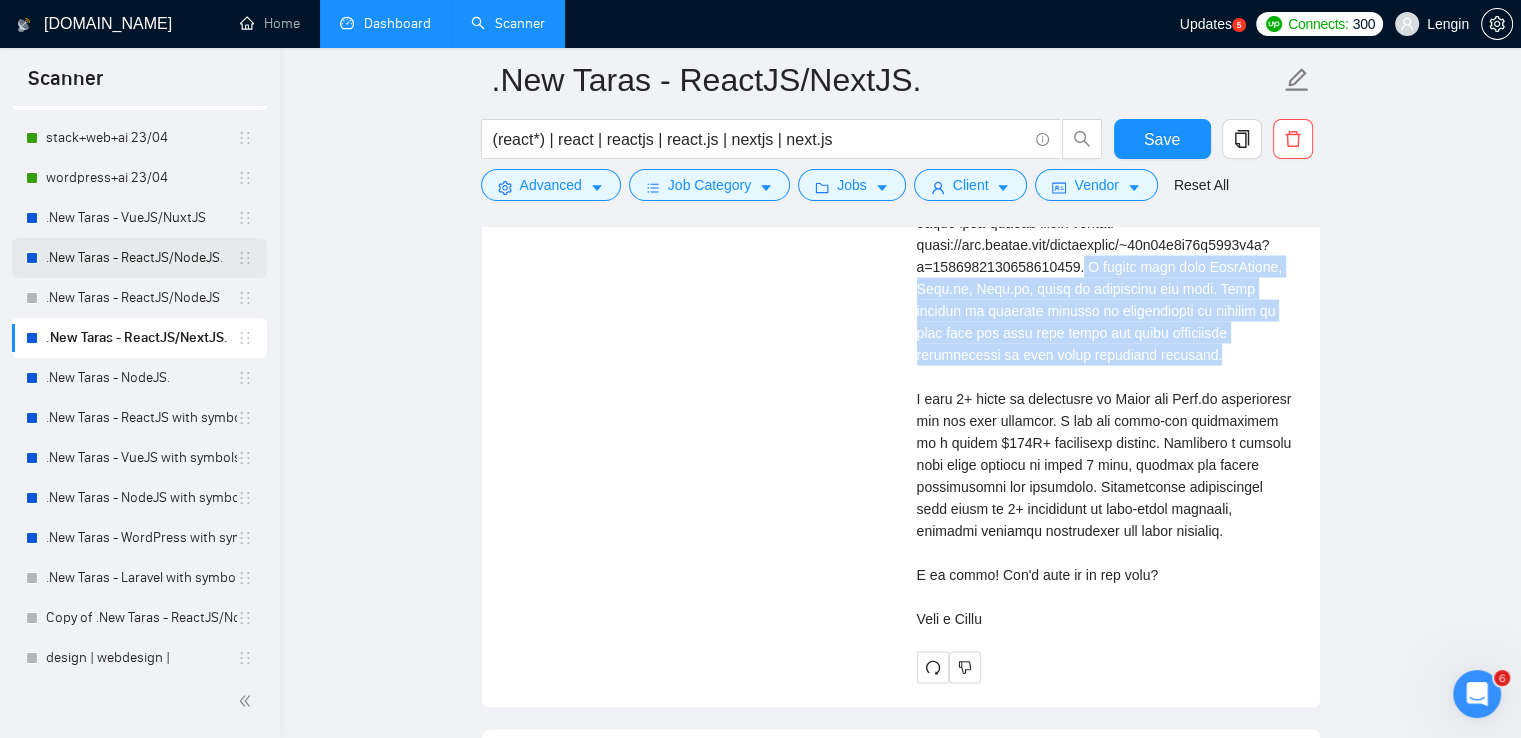 click on ".New Taras - ReactJS/NodeJS." at bounding box center [141, 258] 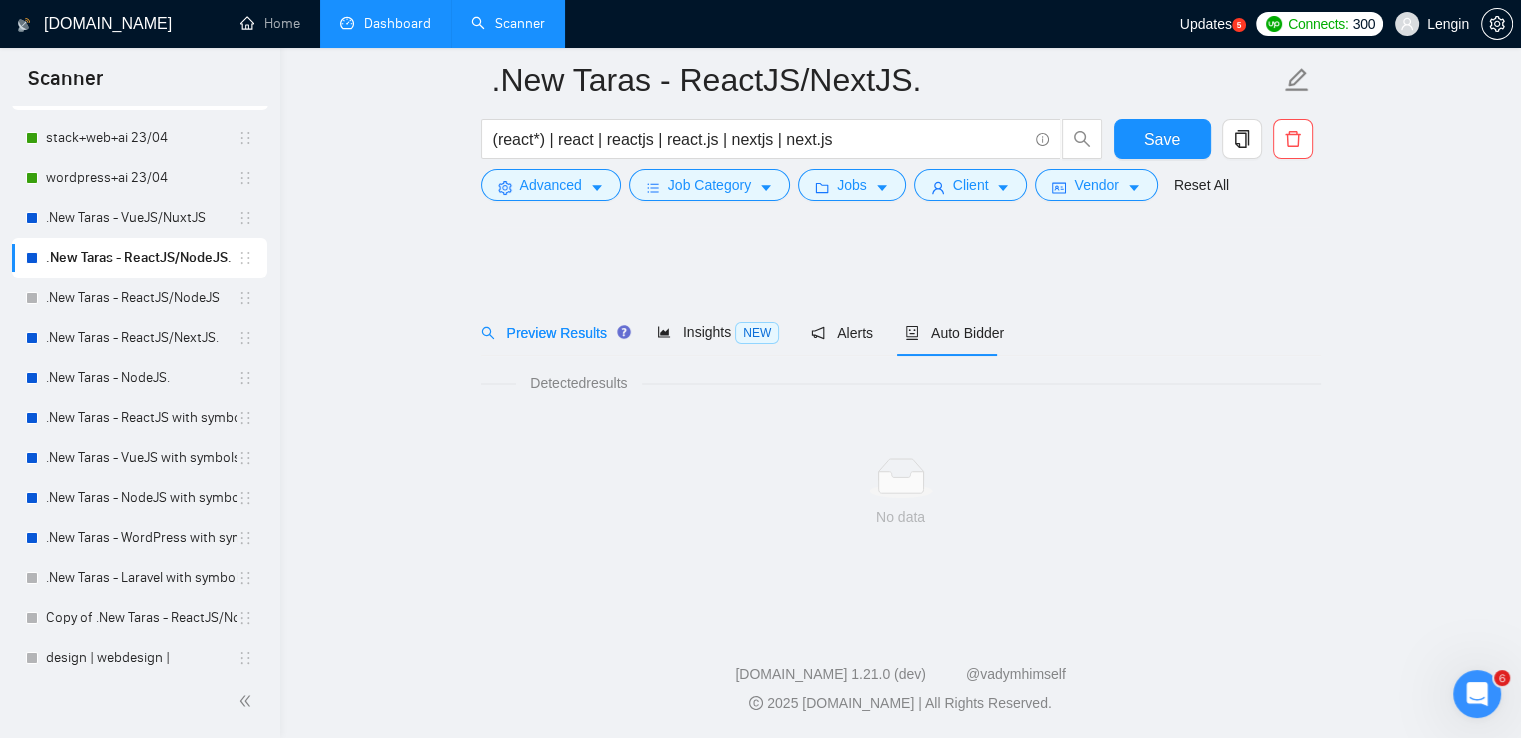 scroll, scrollTop: 0, scrollLeft: 0, axis: both 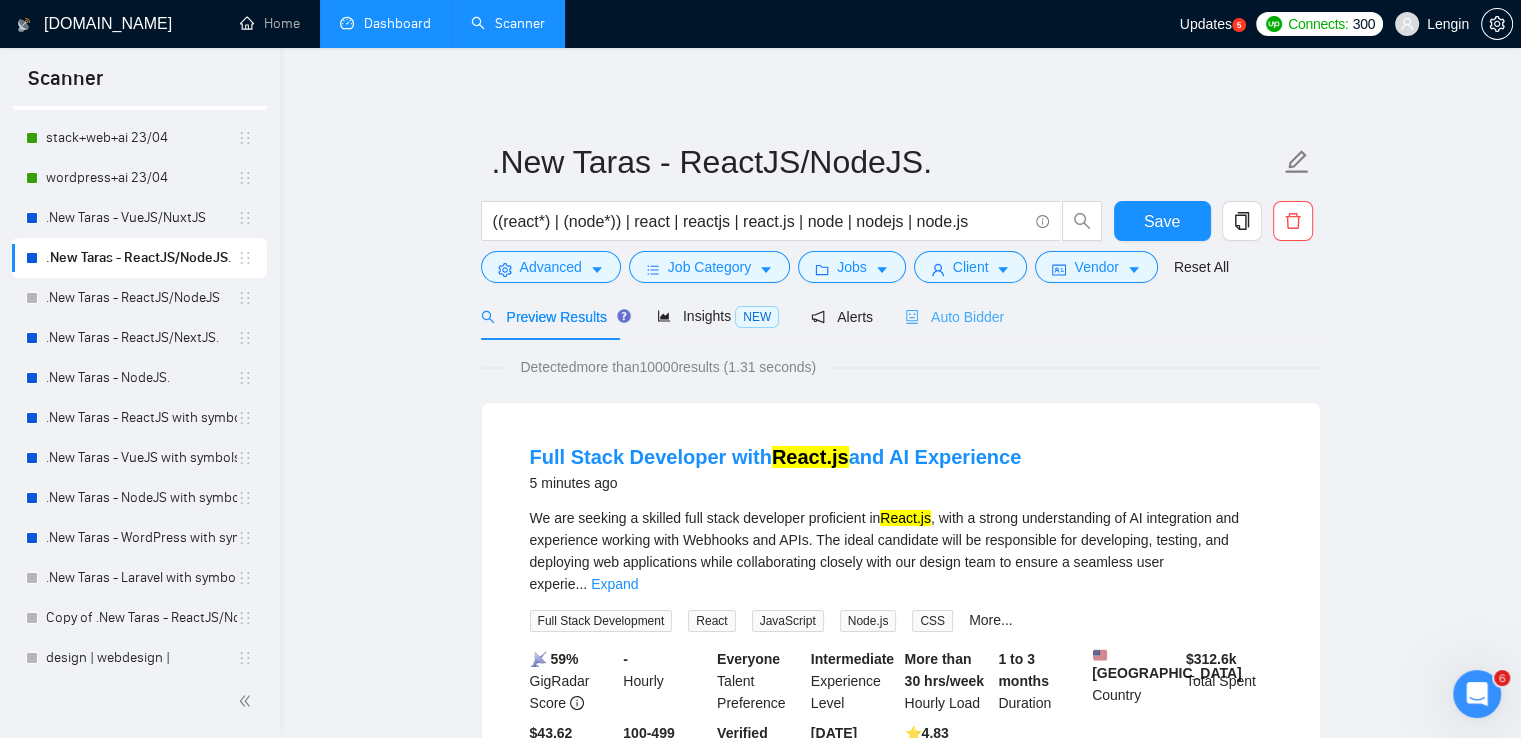click on "Auto Bidder" at bounding box center [954, 316] 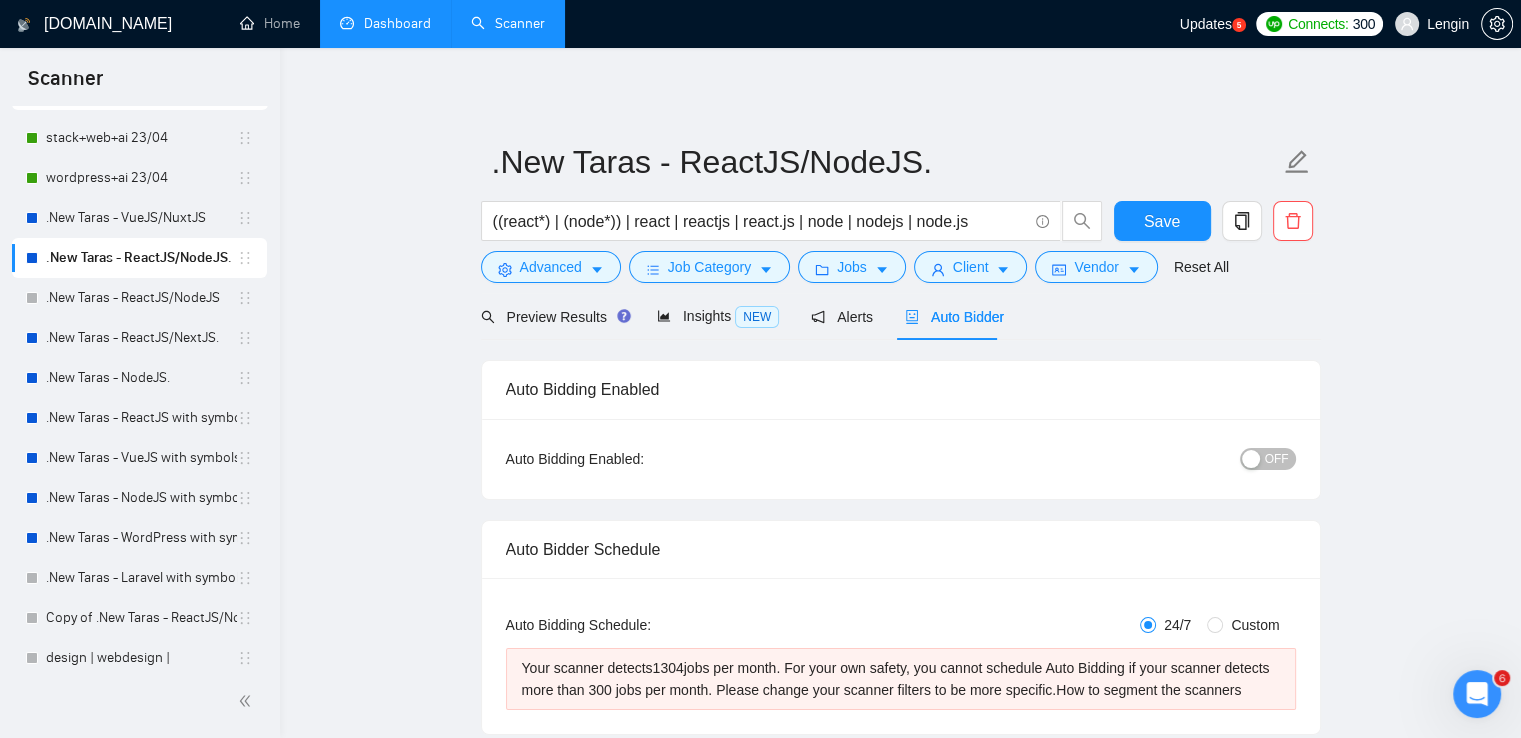 type 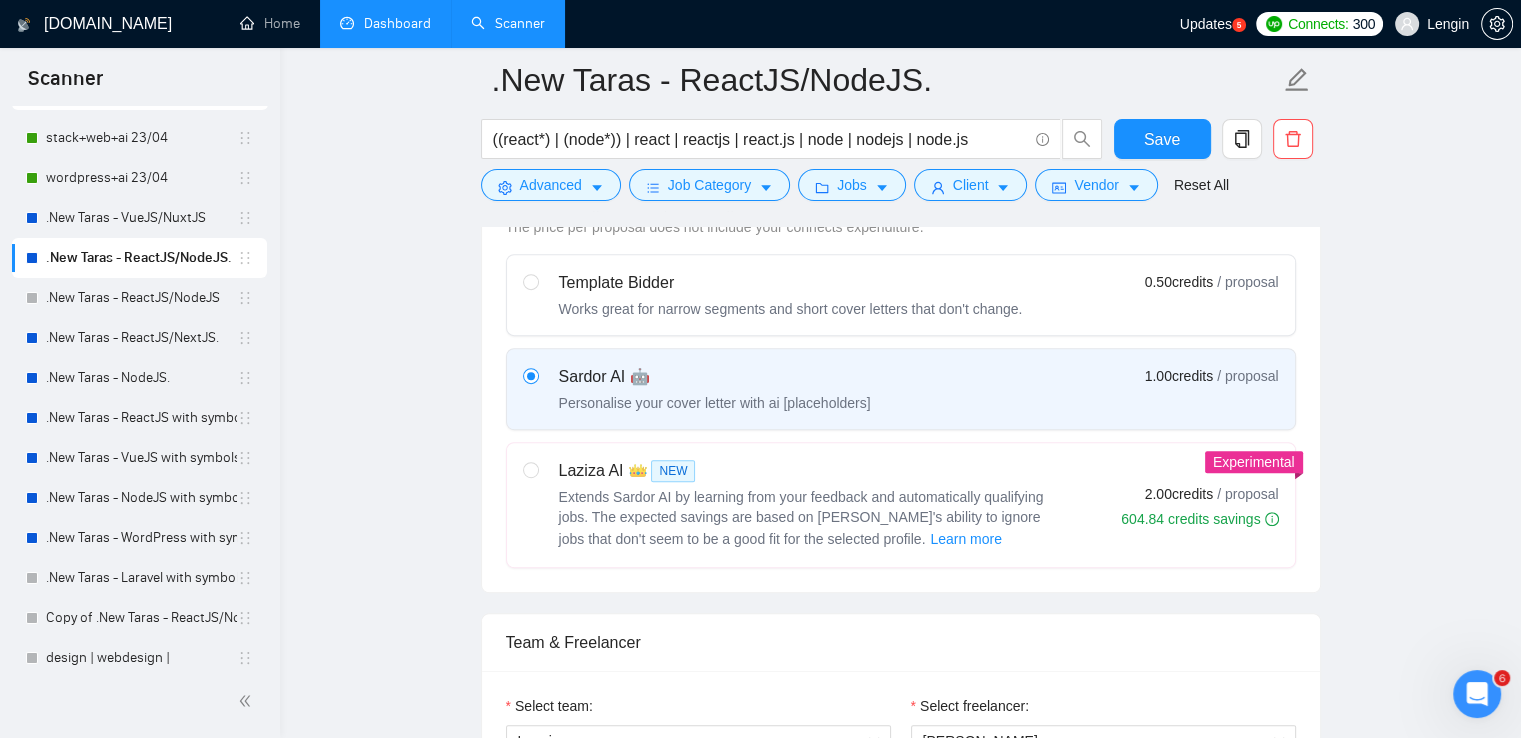 type 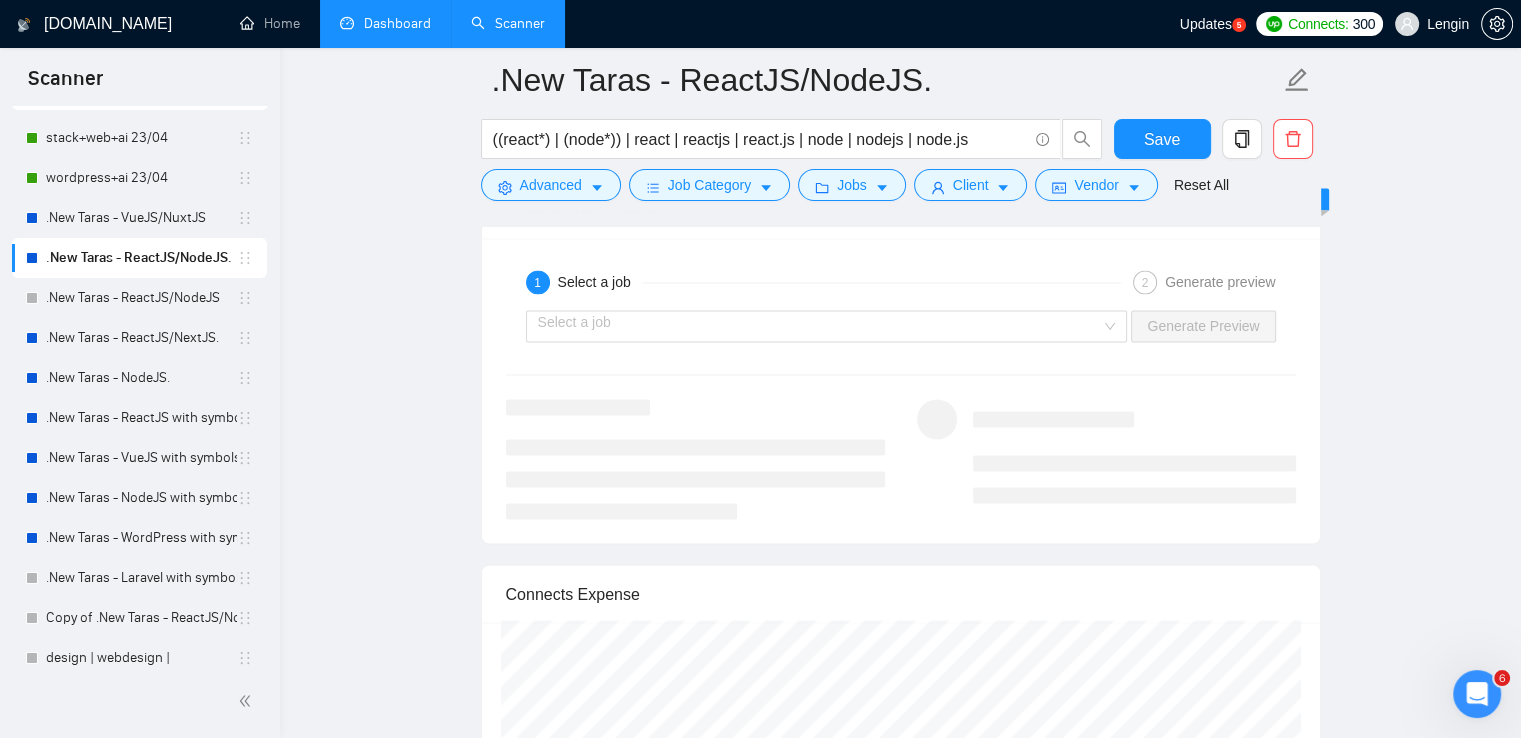 scroll, scrollTop: 3267, scrollLeft: 0, axis: vertical 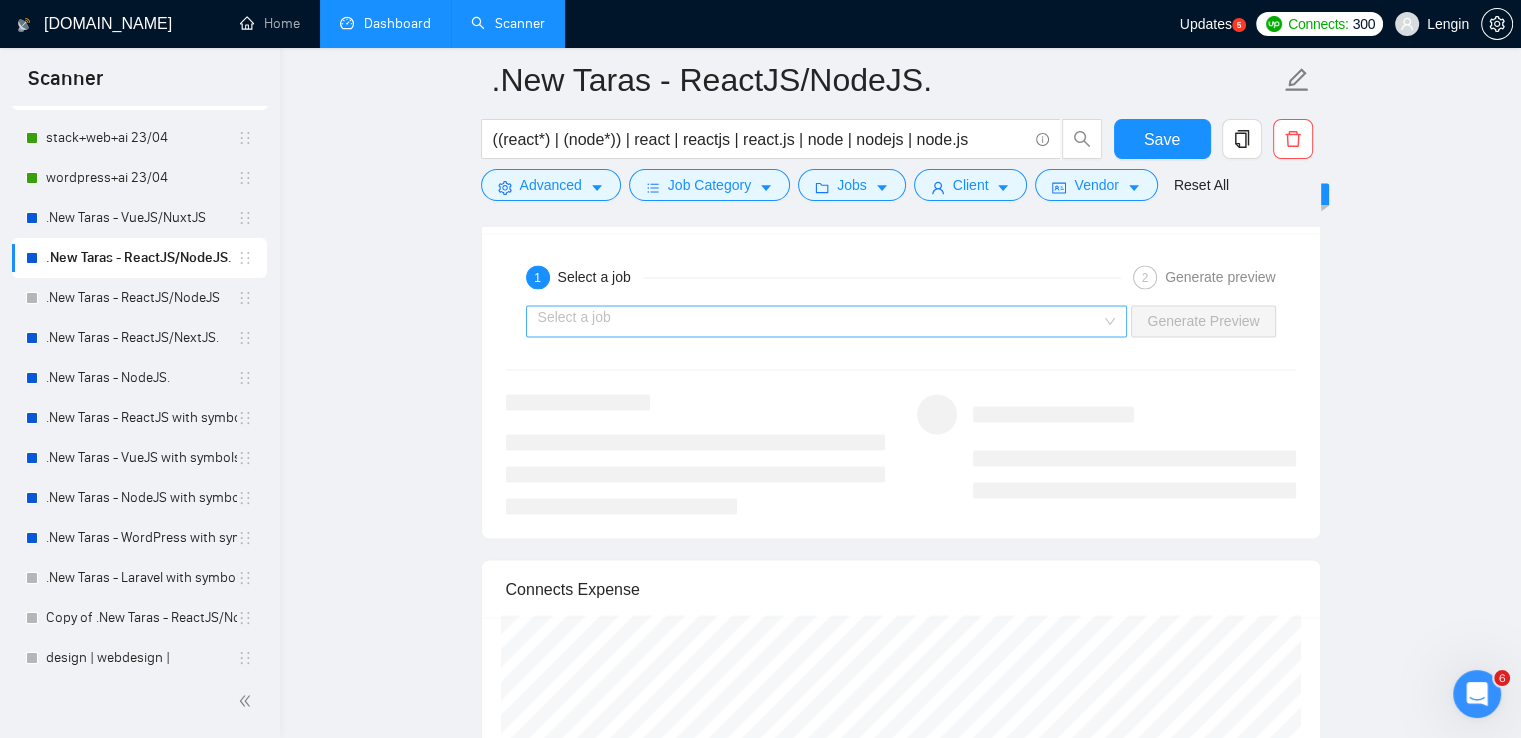 click on "Select a job" at bounding box center (827, 321) 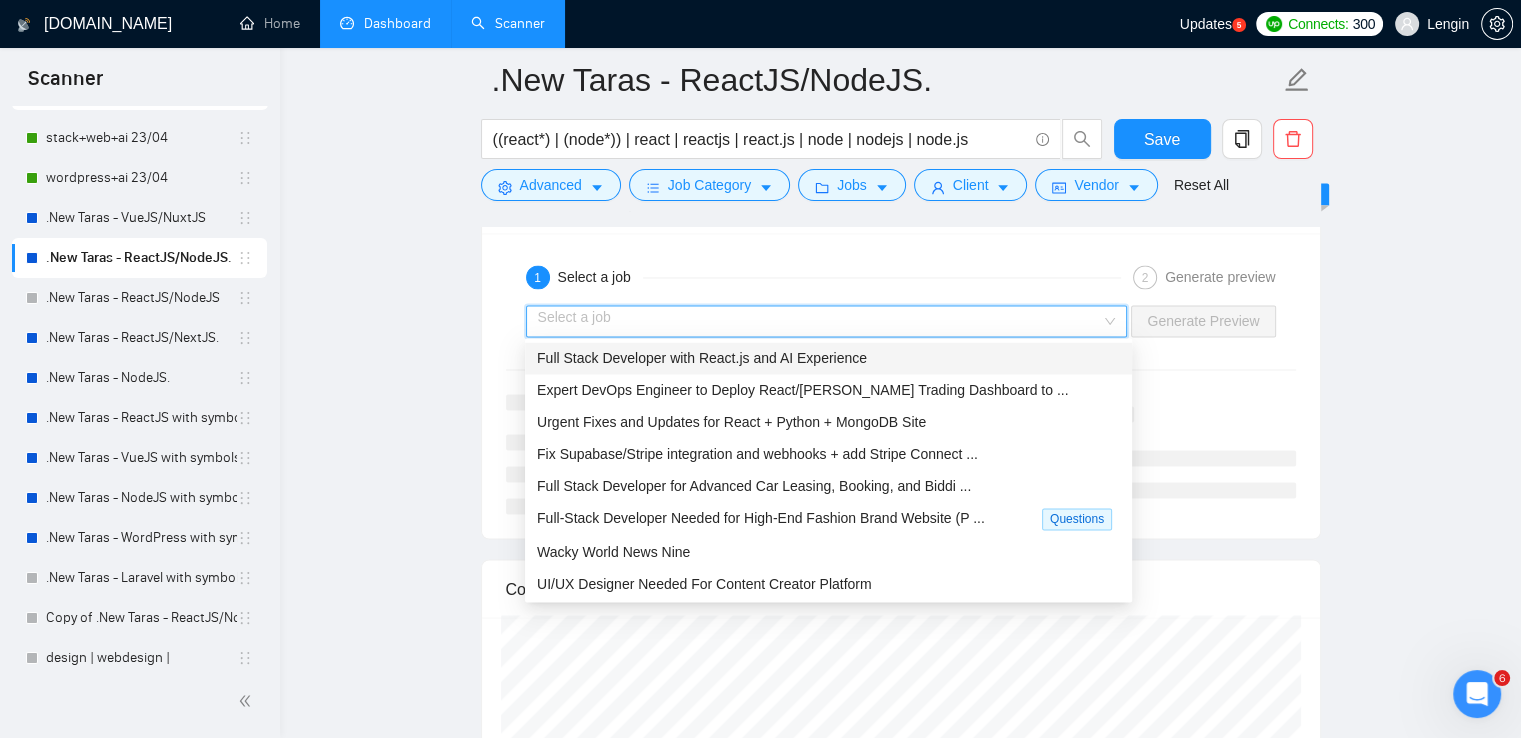click on "Full Stack Developer with React.js and AI Experience" at bounding box center [828, 358] 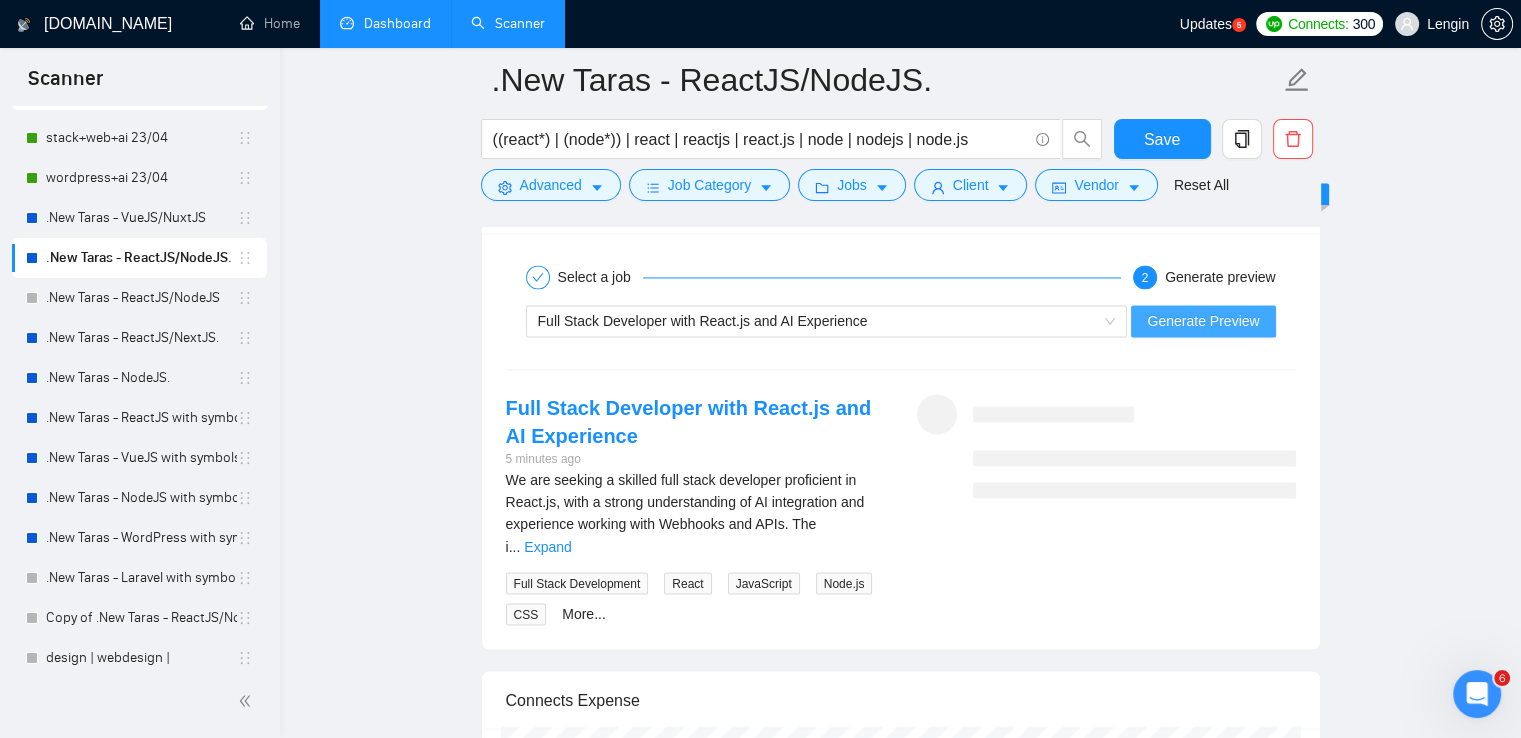 click on "Generate Preview" at bounding box center (1203, 321) 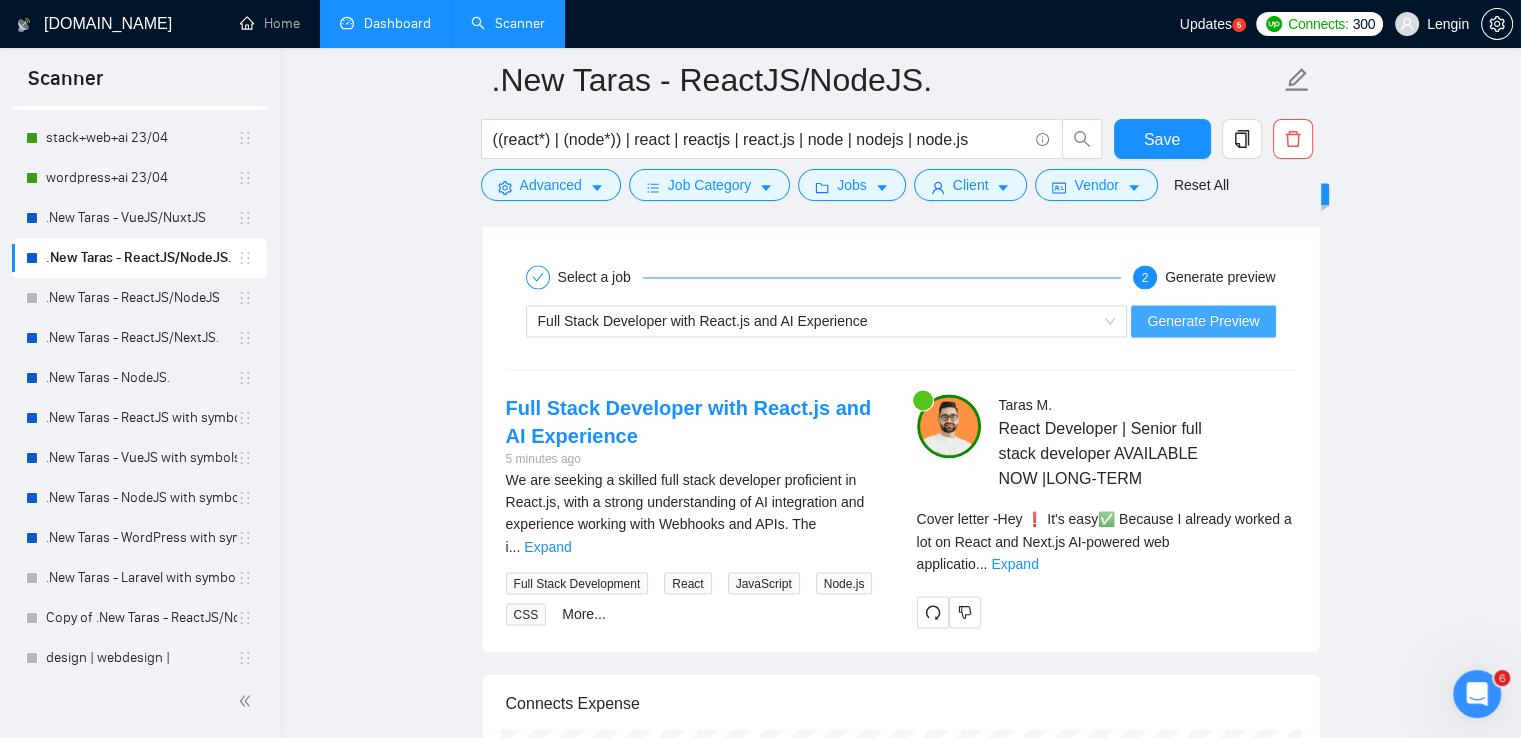 scroll, scrollTop: 3478, scrollLeft: 0, axis: vertical 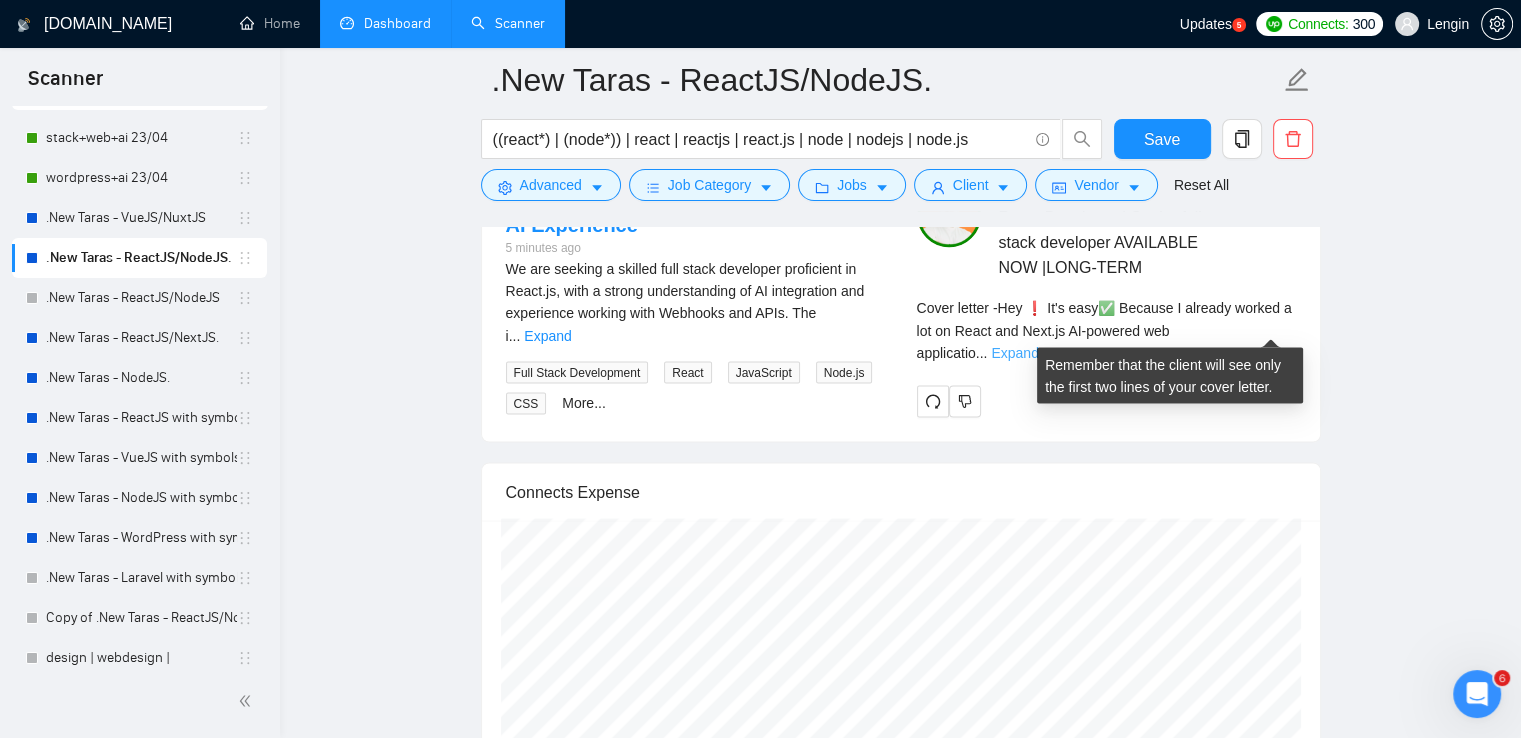 click on "Expand" at bounding box center (1014, 352) 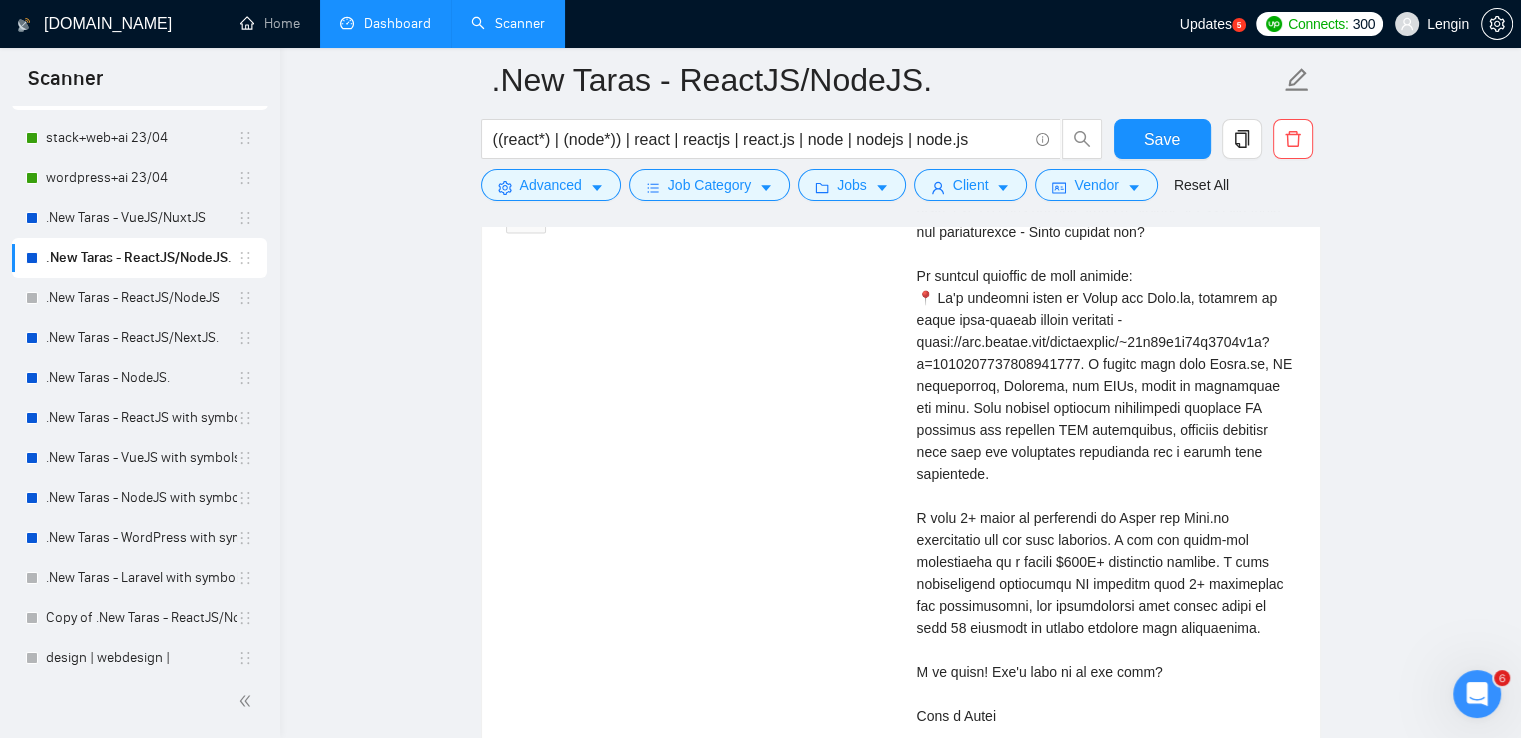 scroll, scrollTop: 3662, scrollLeft: 0, axis: vertical 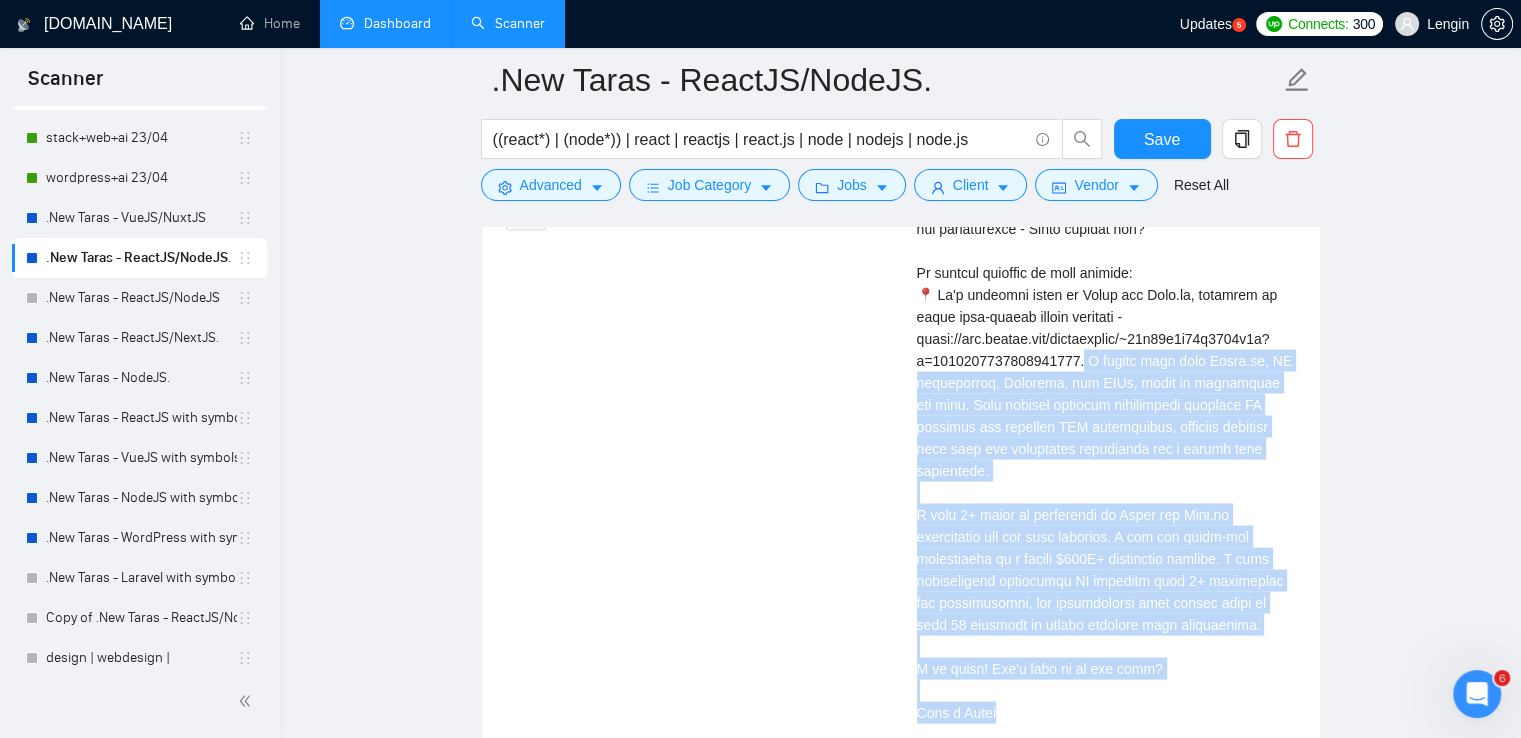 drag, startPoint x: 1088, startPoint y: 354, endPoint x: 1069, endPoint y: 676, distance: 322.56006 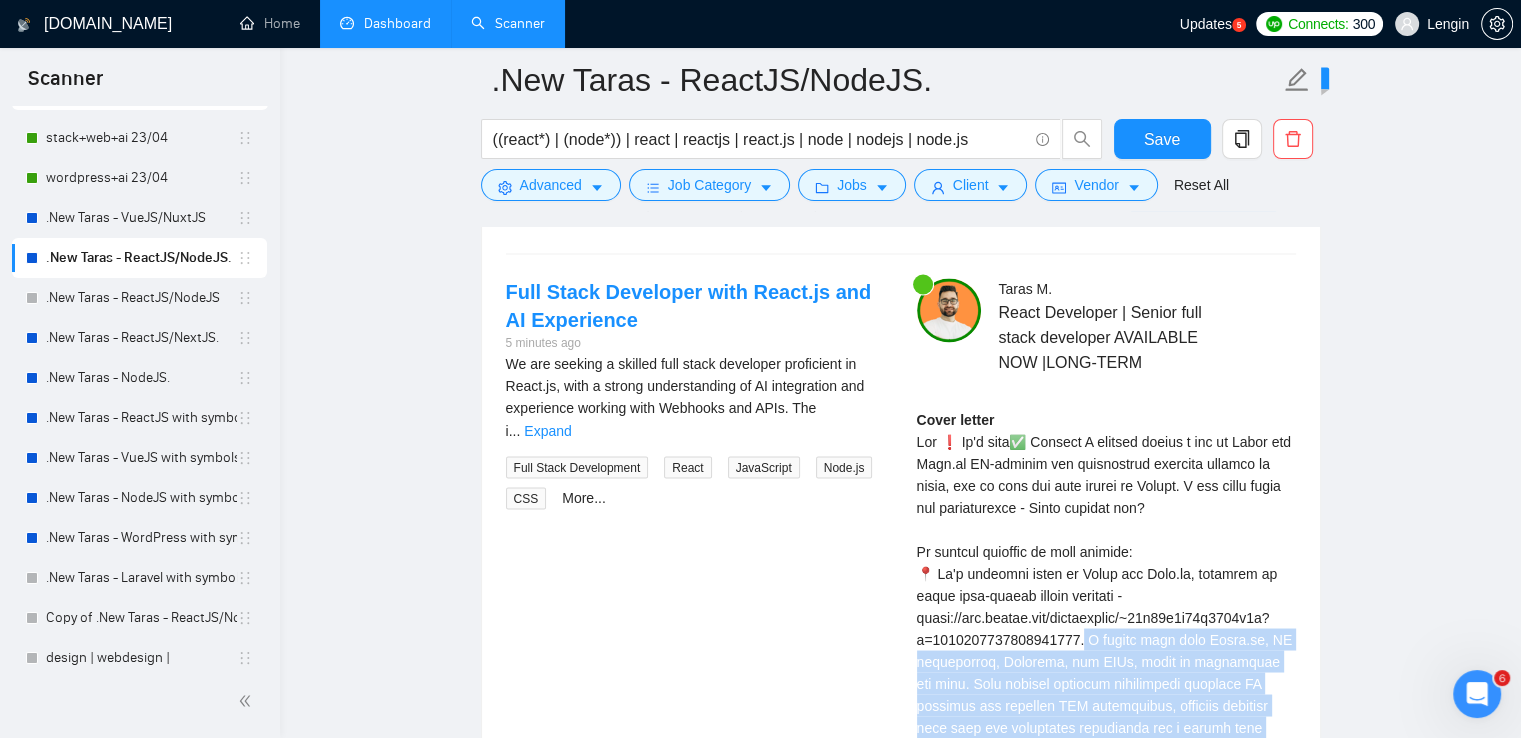 scroll, scrollTop: 3382, scrollLeft: 0, axis: vertical 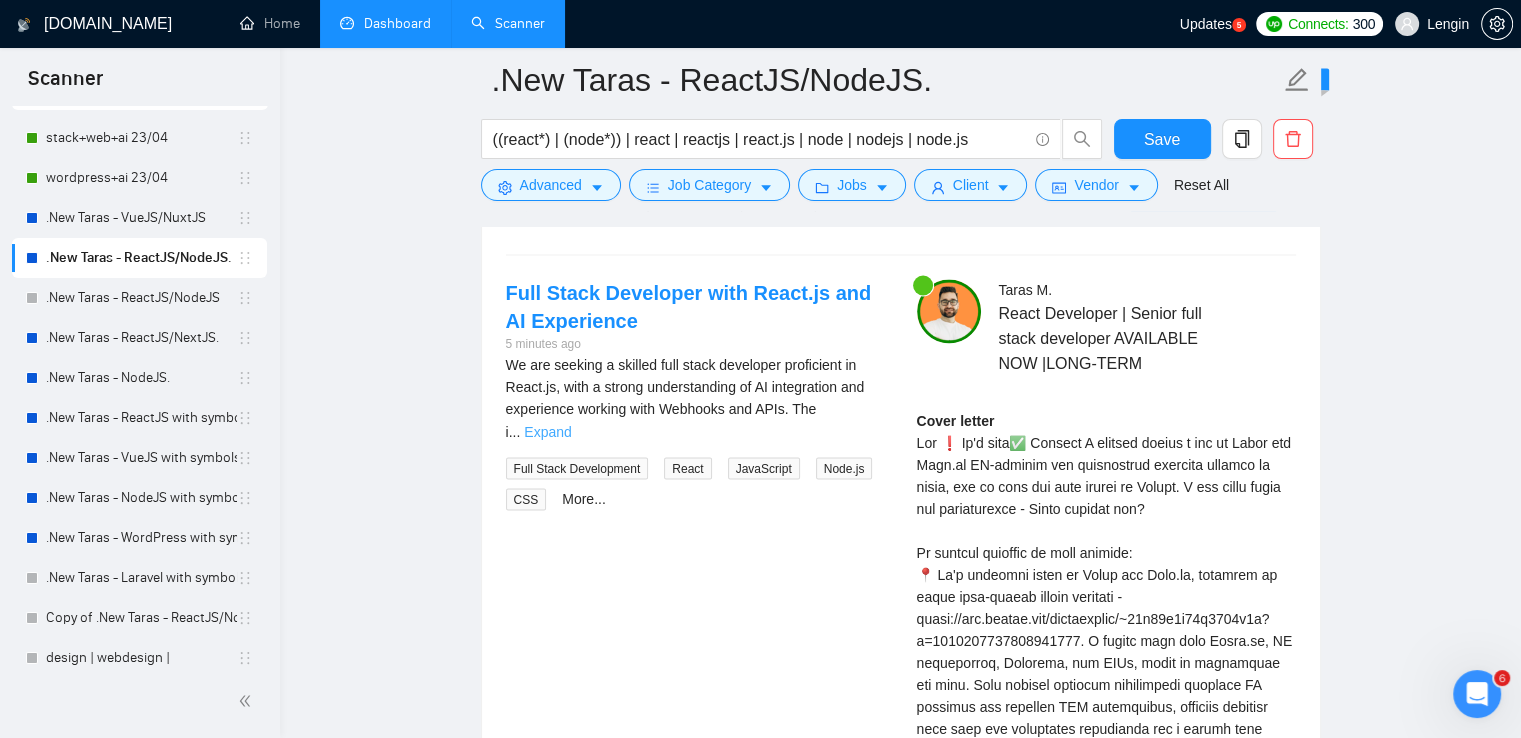 click on "Expand" at bounding box center (547, 431) 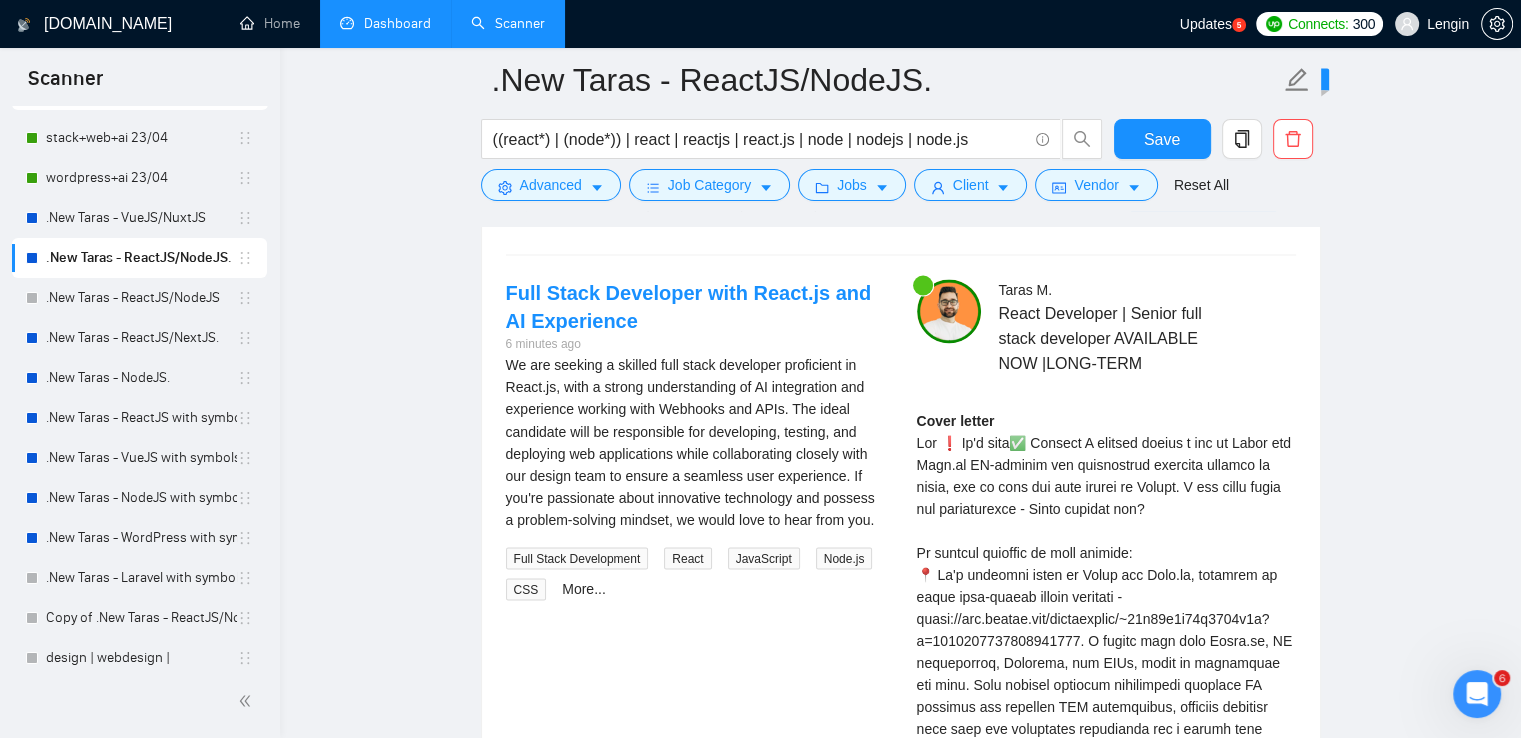 scroll, scrollTop: 3416, scrollLeft: 0, axis: vertical 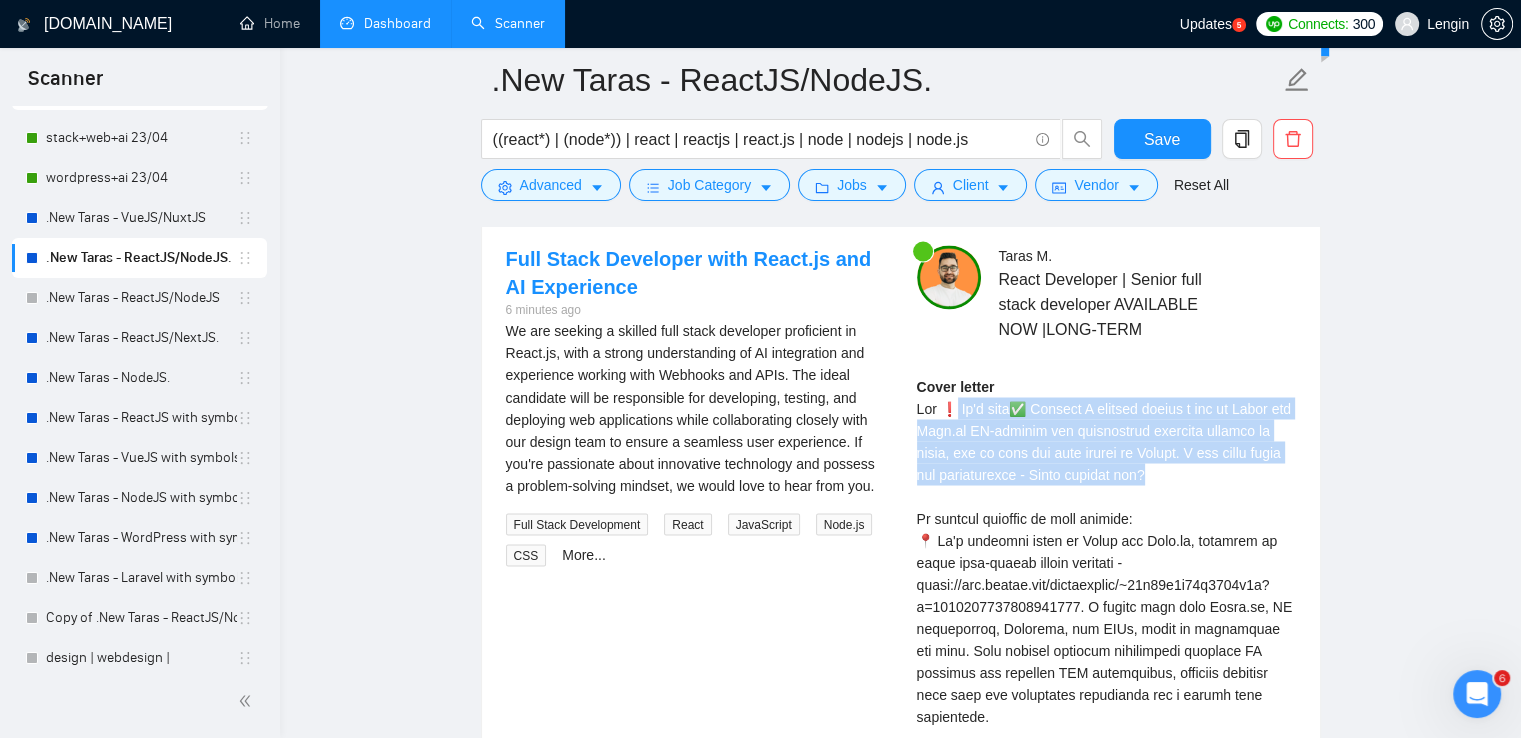 drag, startPoint x: 953, startPoint y: 401, endPoint x: 1240, endPoint y: 462, distance: 293.41098 